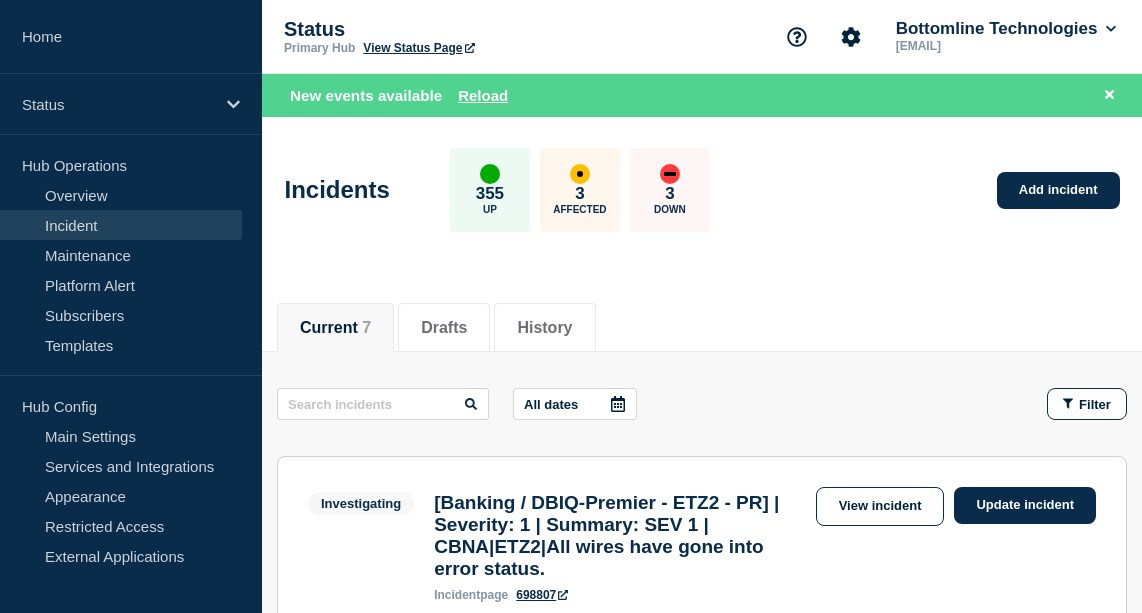 scroll, scrollTop: 168, scrollLeft: 0, axis: vertical 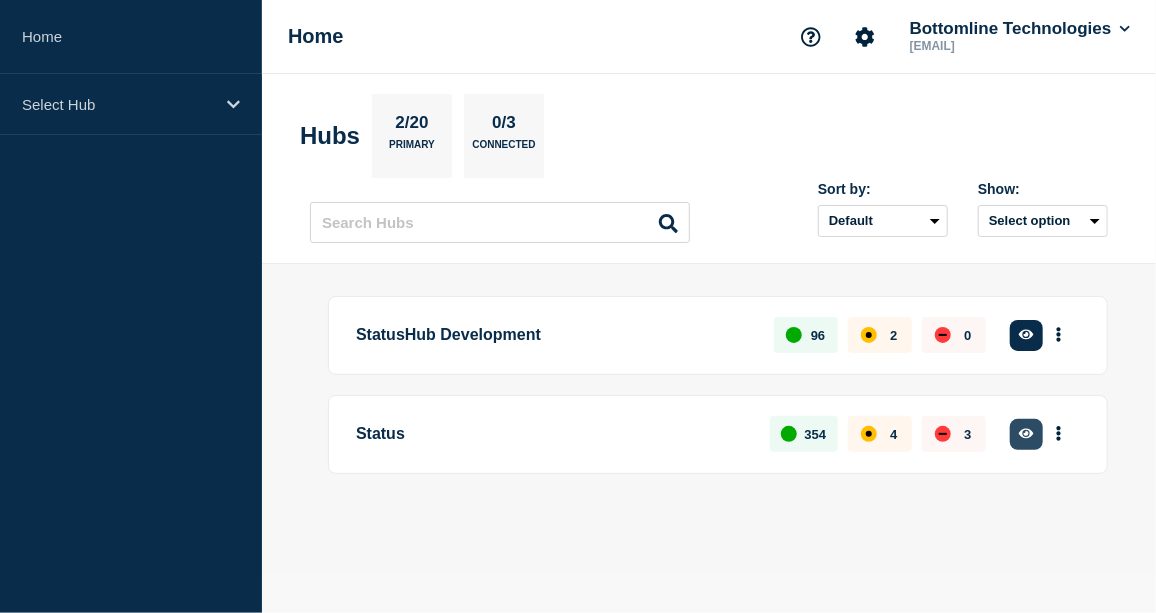 click 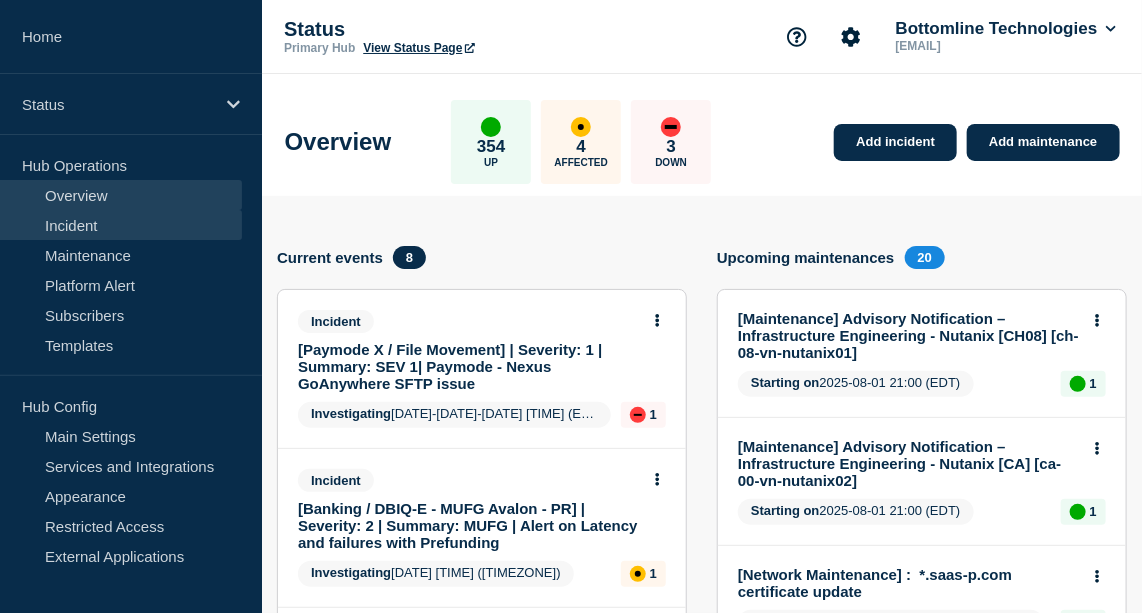 click on "Incident" at bounding box center [121, 225] 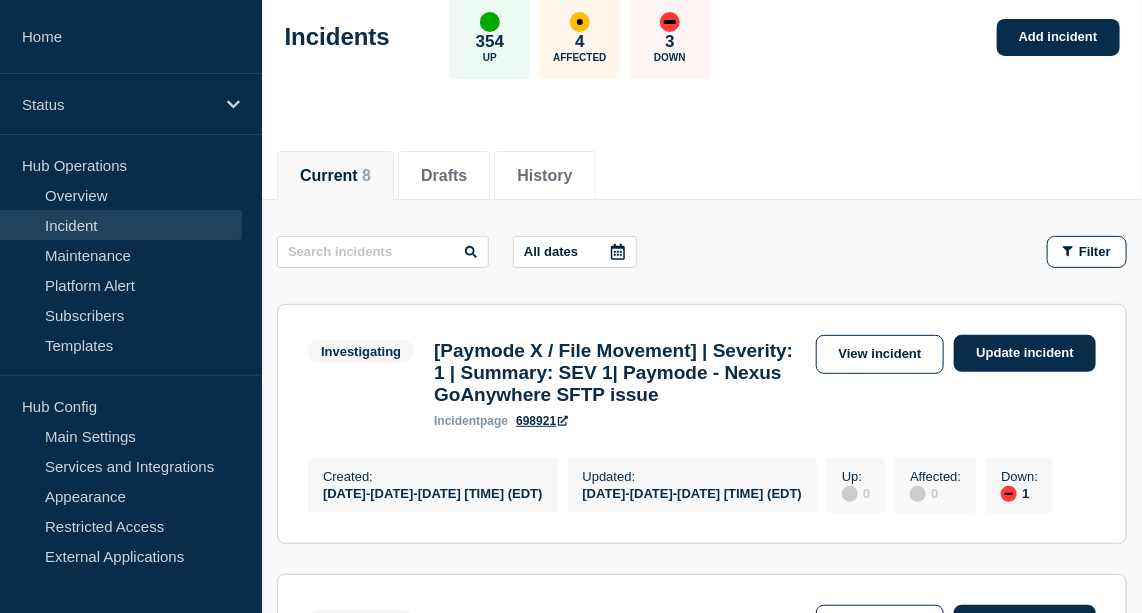 scroll, scrollTop: 113, scrollLeft: 0, axis: vertical 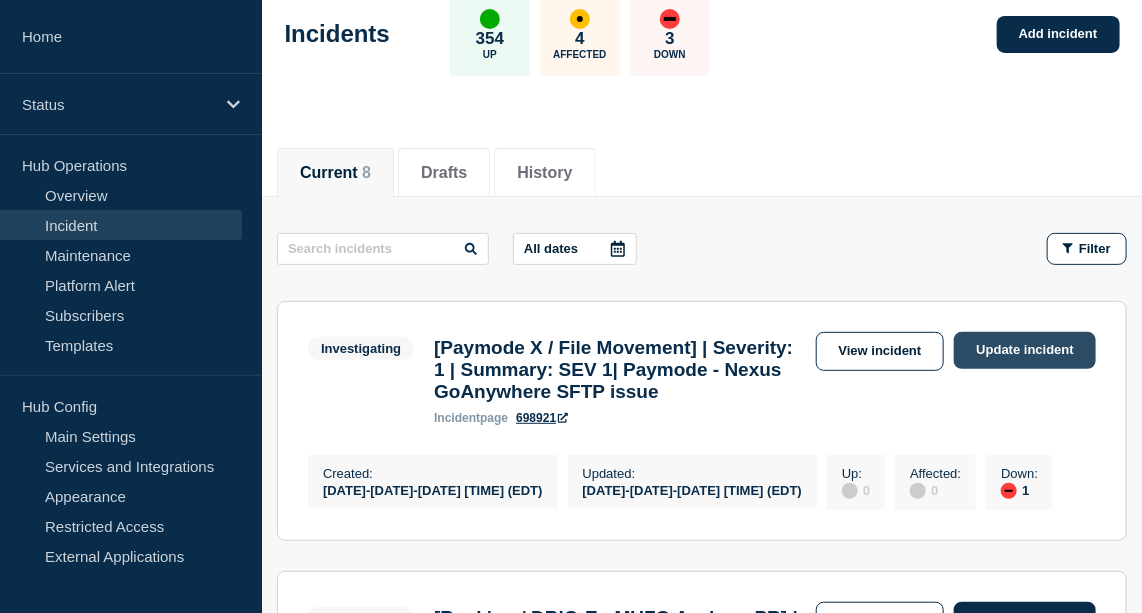 click on "Update incident" at bounding box center [1025, 350] 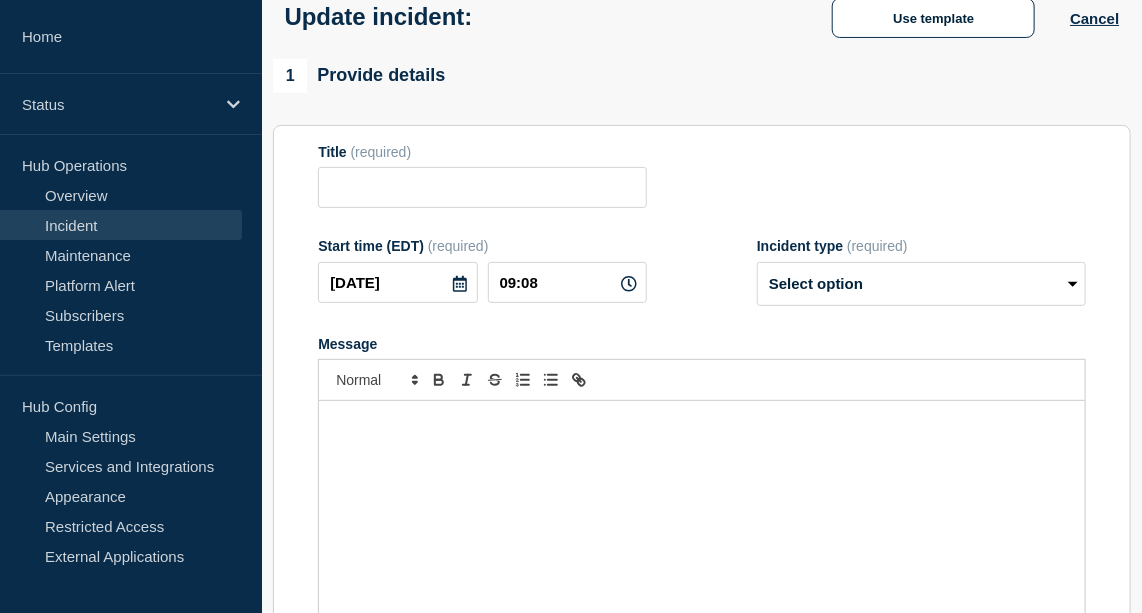 type on "[Paymode X / File Movement] | Severity: 1 | Summary: SEV 1| Paymode - Nexus GoAnywhere SFTP issue" 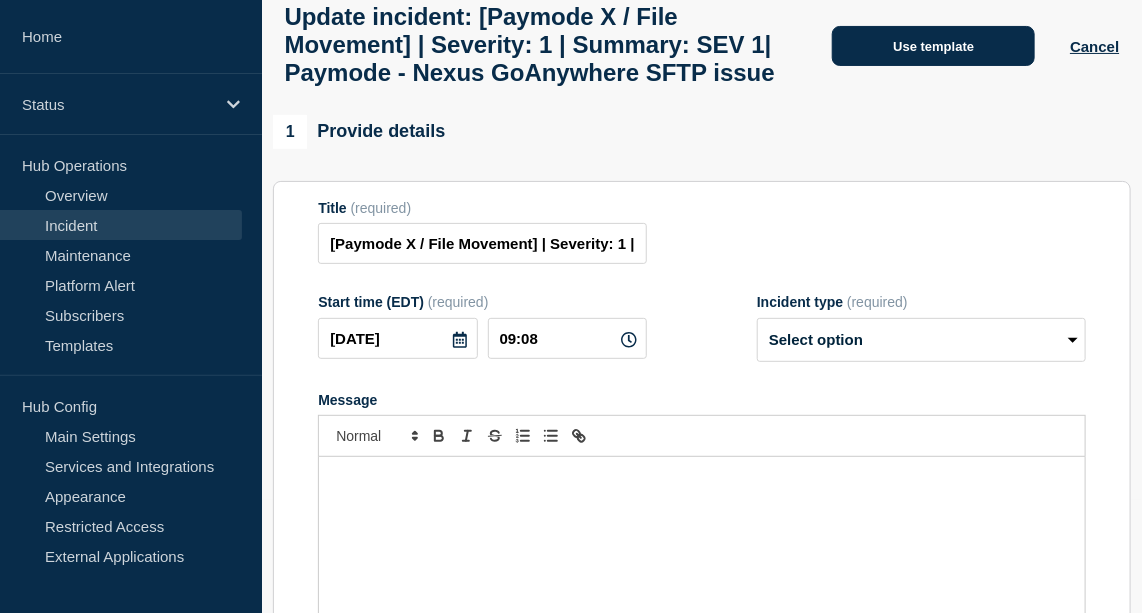 click on "Use template" at bounding box center [933, 46] 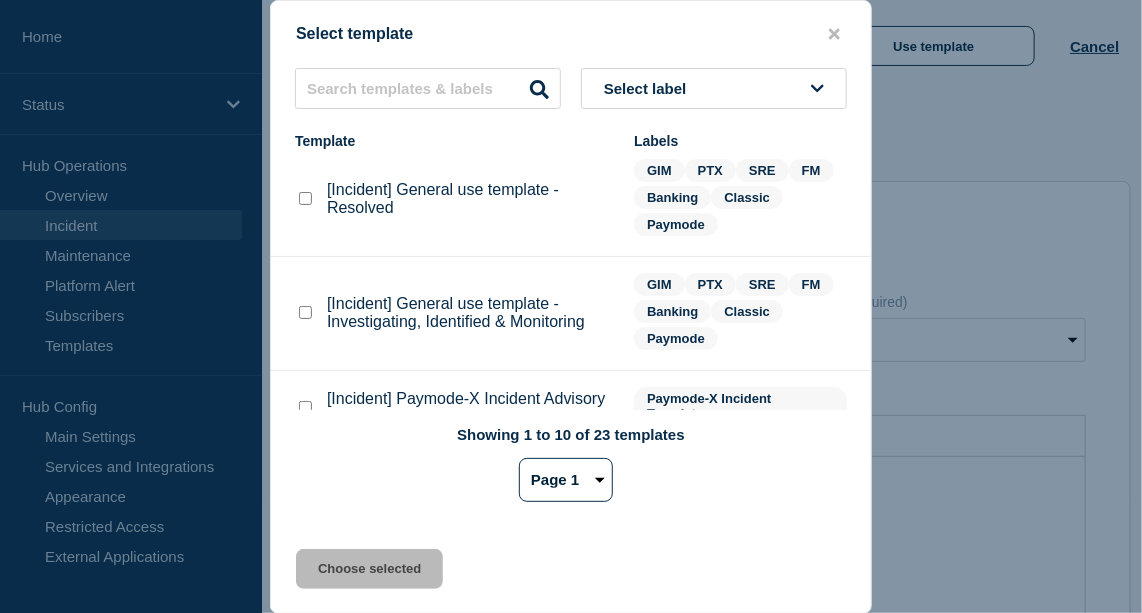 scroll, scrollTop: 198, scrollLeft: 0, axis: vertical 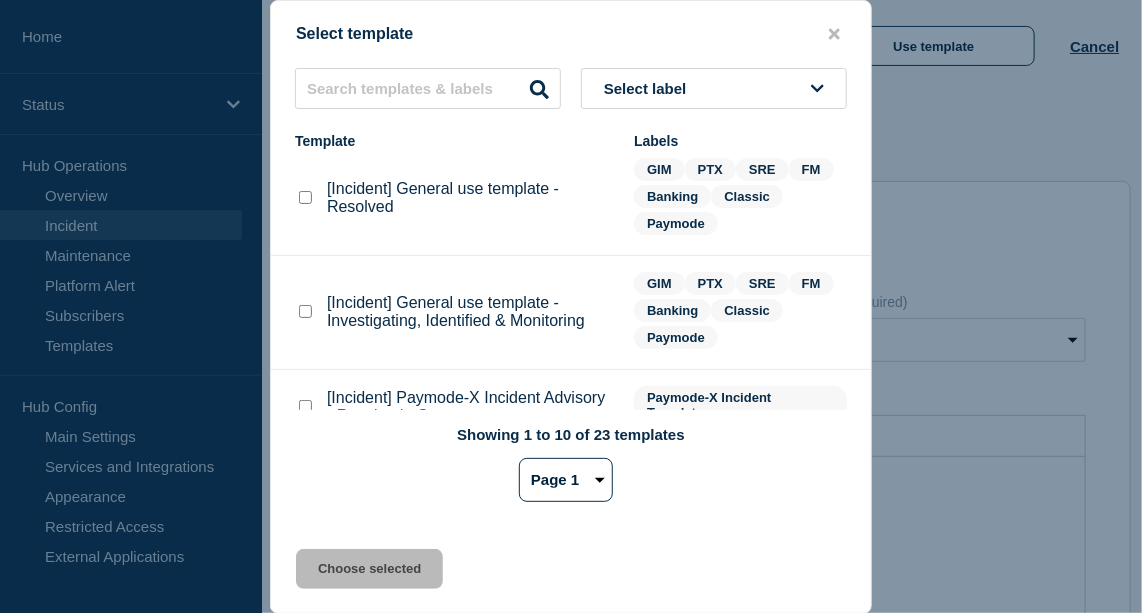 click at bounding box center [305, 312] 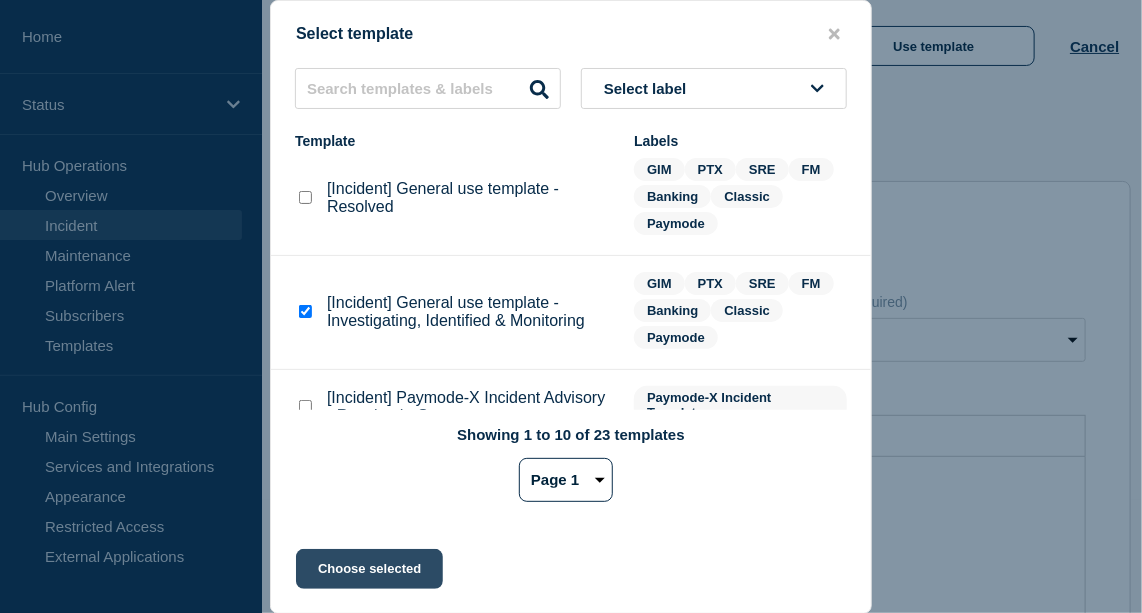 click on "Choose selected" 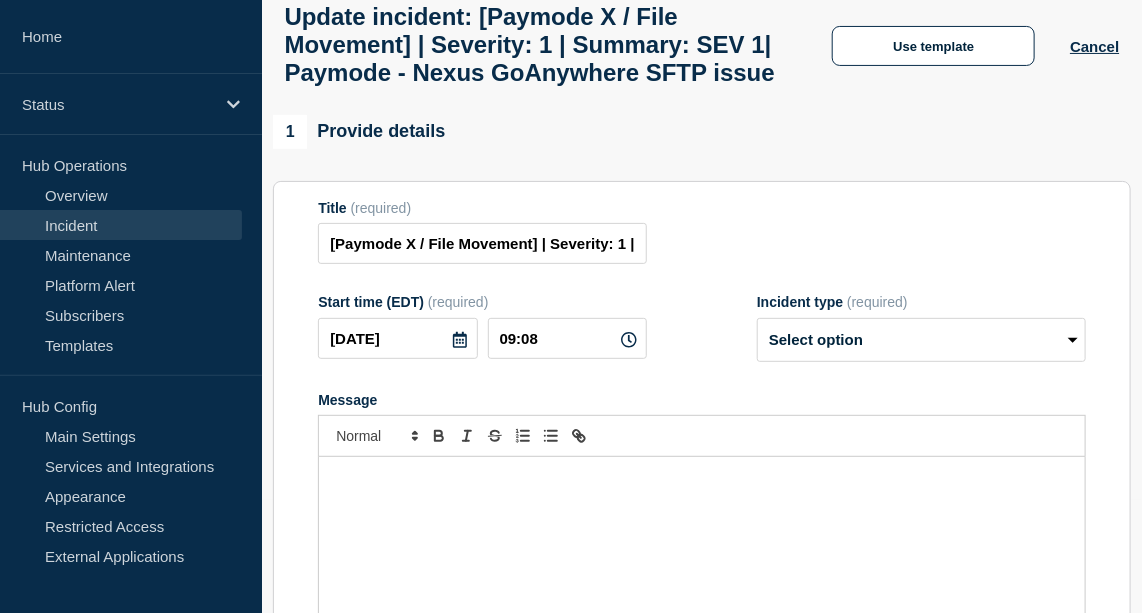 select on "investigating" 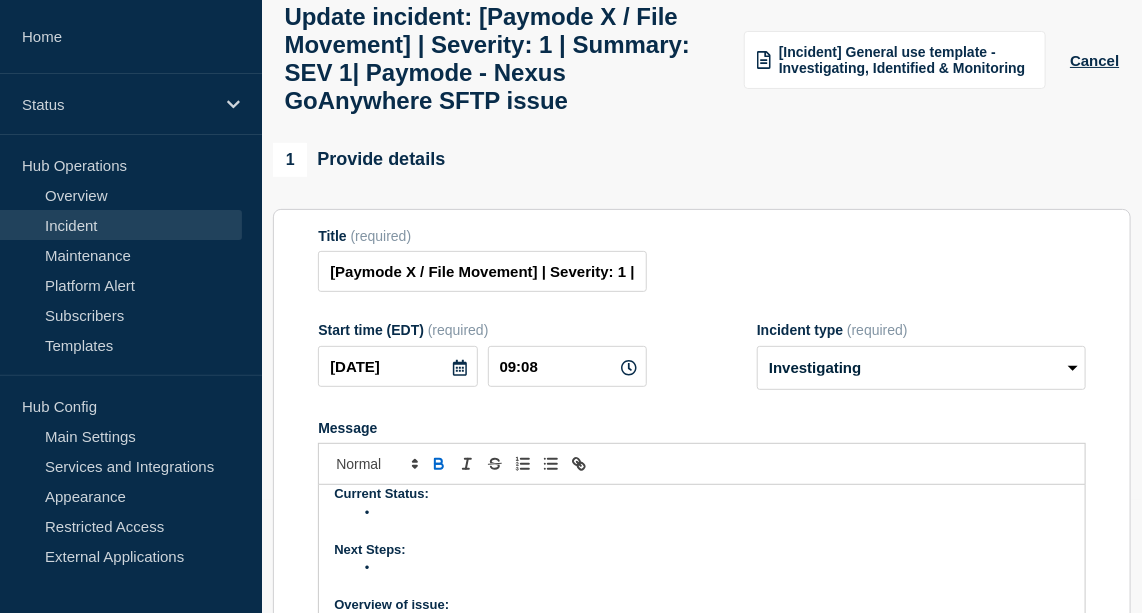 scroll, scrollTop: 7, scrollLeft: 0, axis: vertical 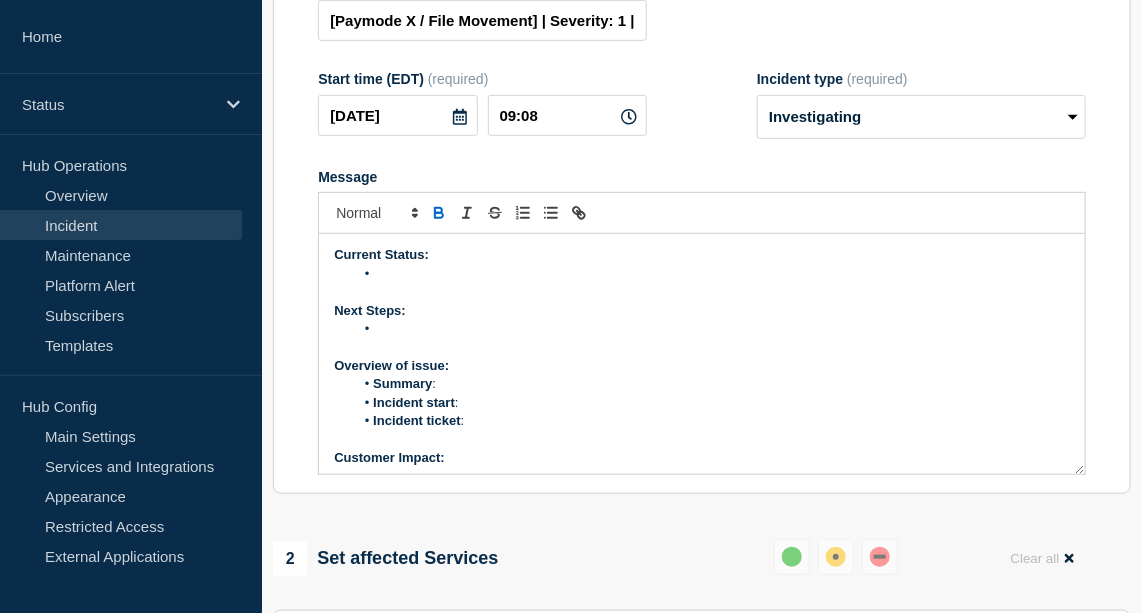 click at bounding box center (712, 274) 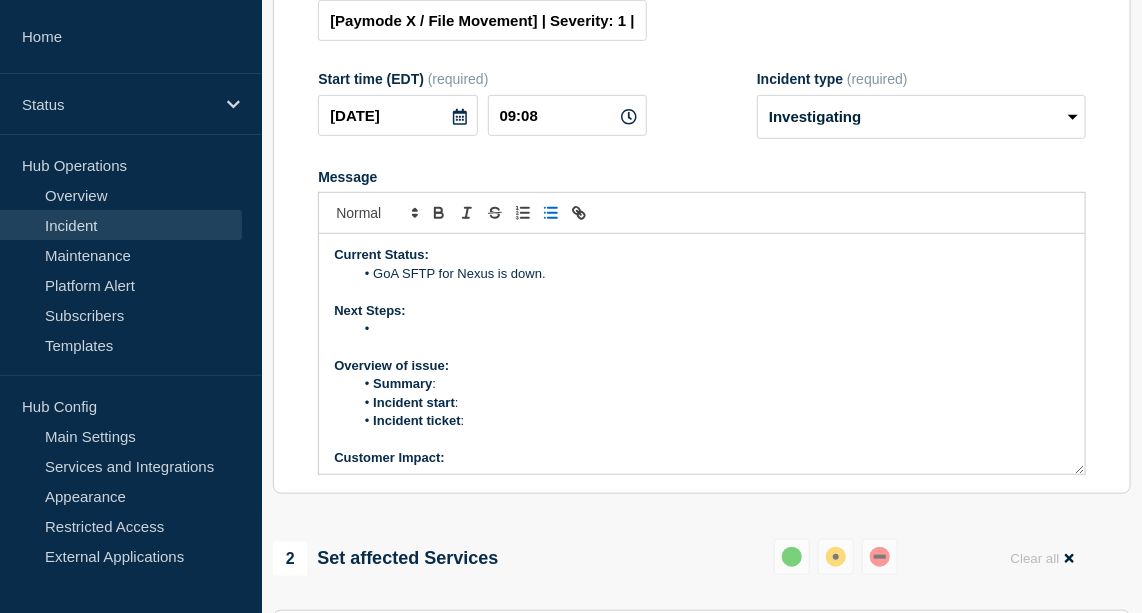 type 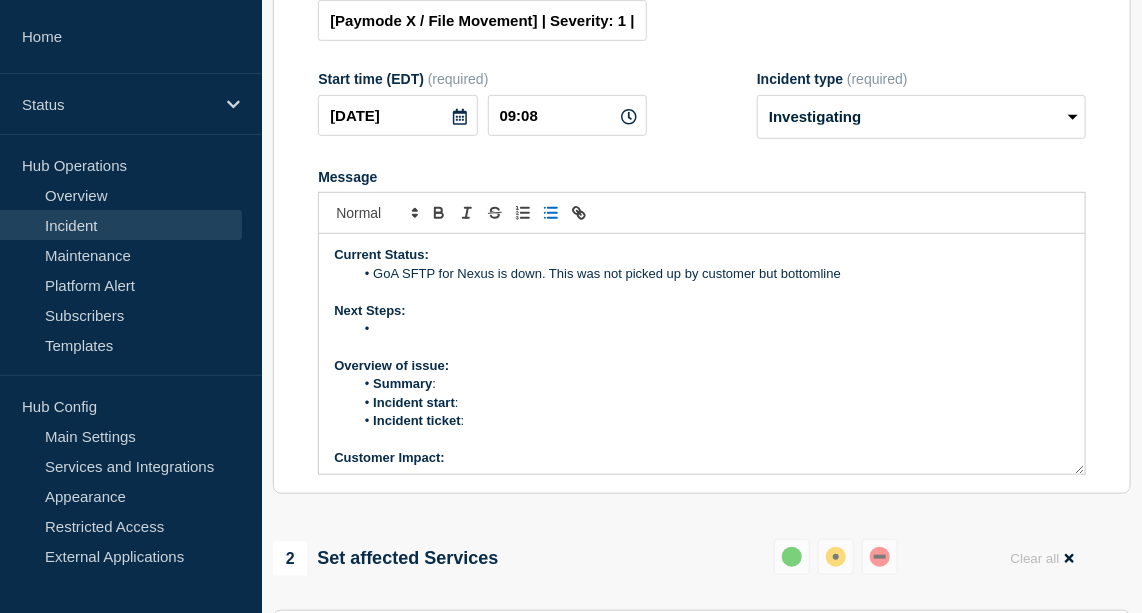 click on "GoA SFTP for Nexus is down. This was not picked up by customer but bottomline" at bounding box center (712, 274) 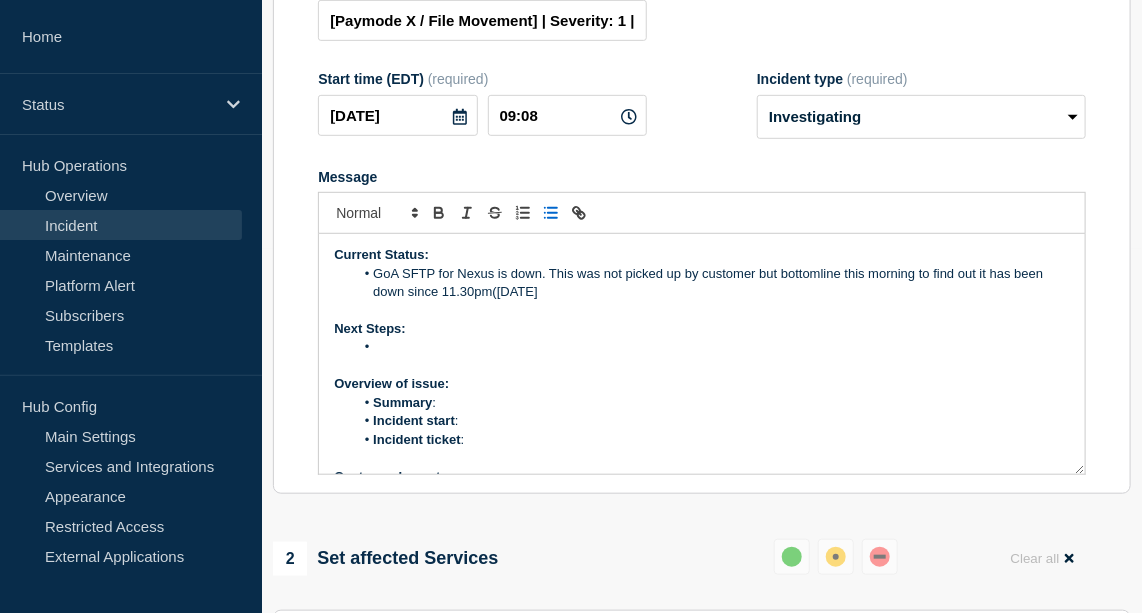 click on "GoA SFTP for Nexus is down. This was not picked up by customer but bottomline this morning to find out it has been down since 11.30pm([DATE]" at bounding box center [712, 283] 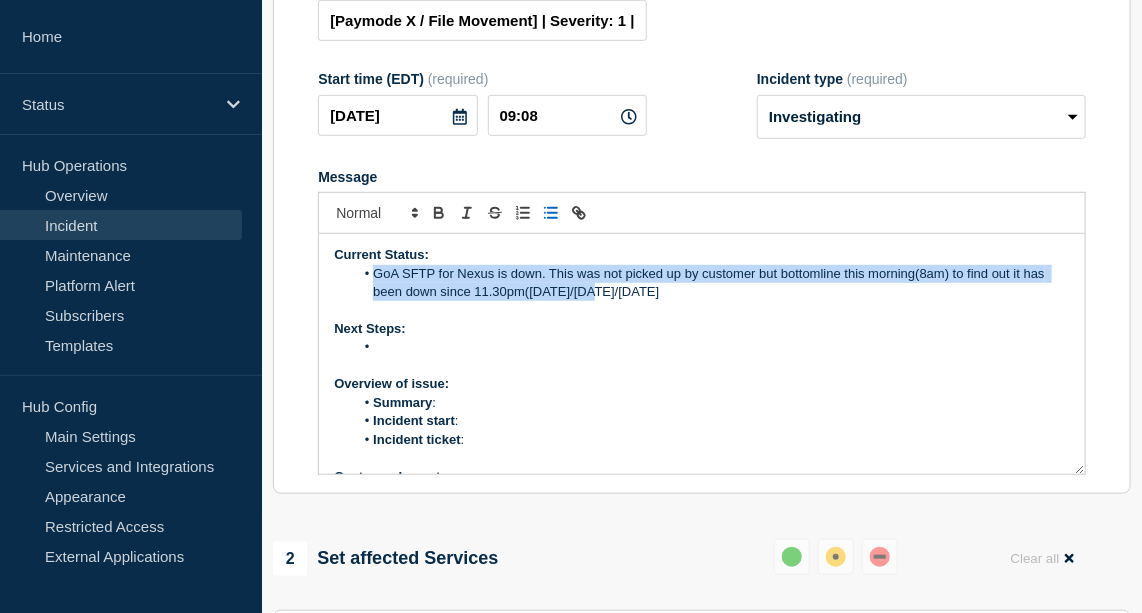 drag, startPoint x: 612, startPoint y: 313, endPoint x: 370, endPoint y: 289, distance: 243.18716 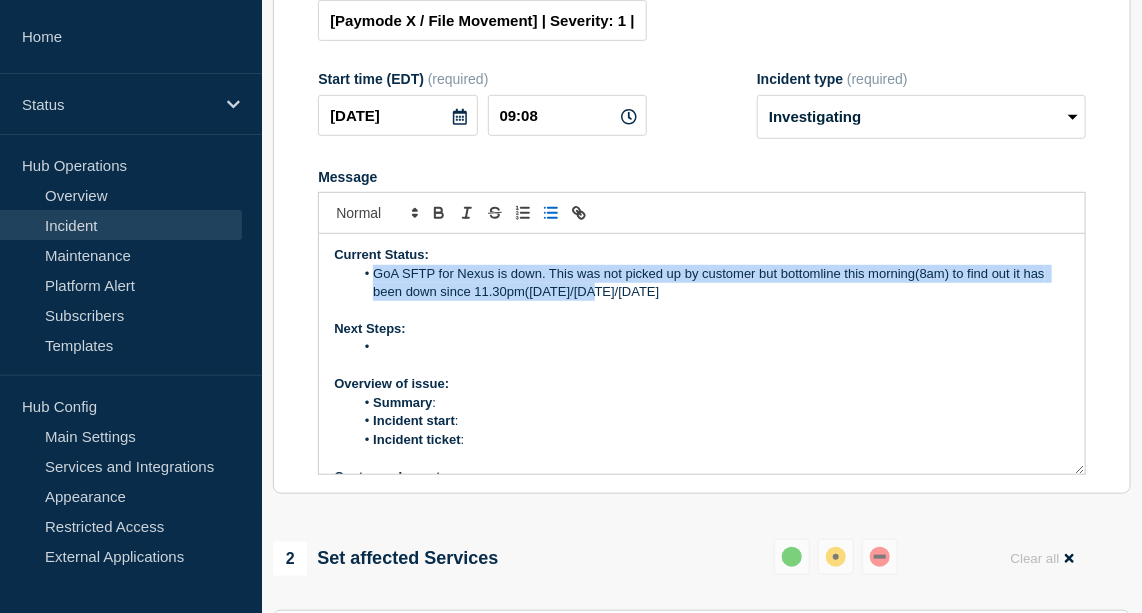 click on "GoA SFTP for Nexus is down. This was not picked up by customer but bottomline this morning(8am) to find out it has been down since 11.30pm([DATE]/[DATE]/[DATE]" at bounding box center (712, 283) 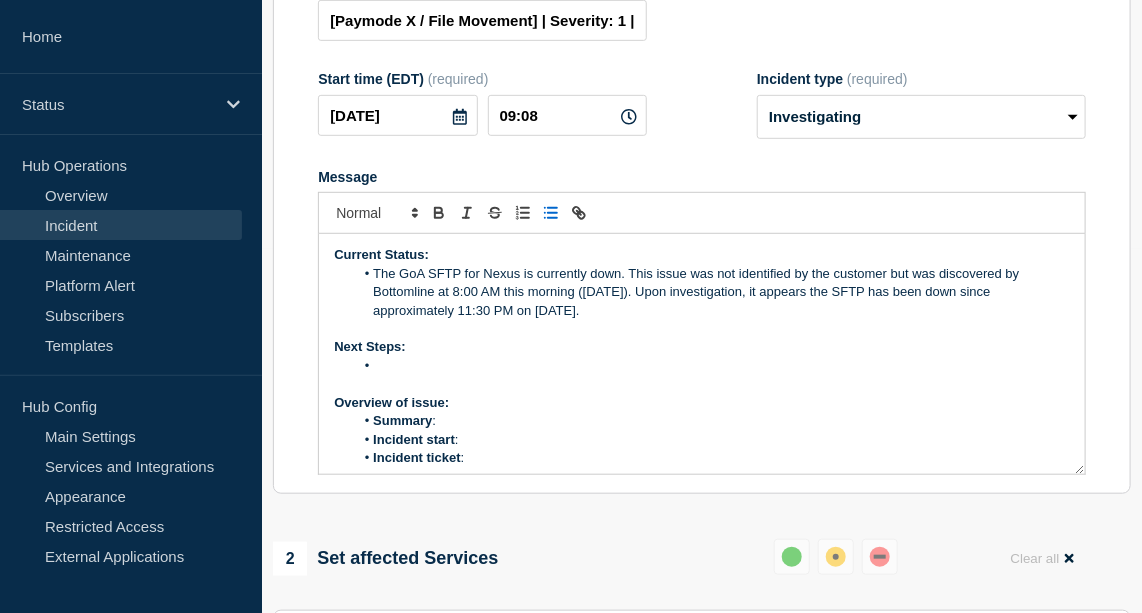 click at bounding box center [712, 366] 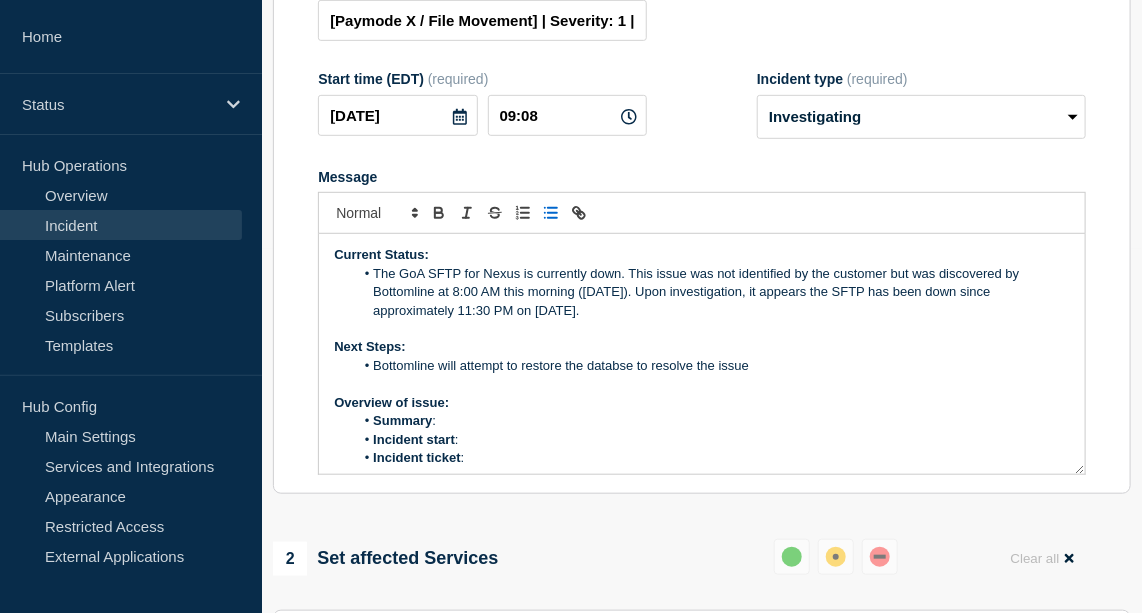click on "Bottomline will attempt to restore the databse to resolve the issue" at bounding box center (712, 366) 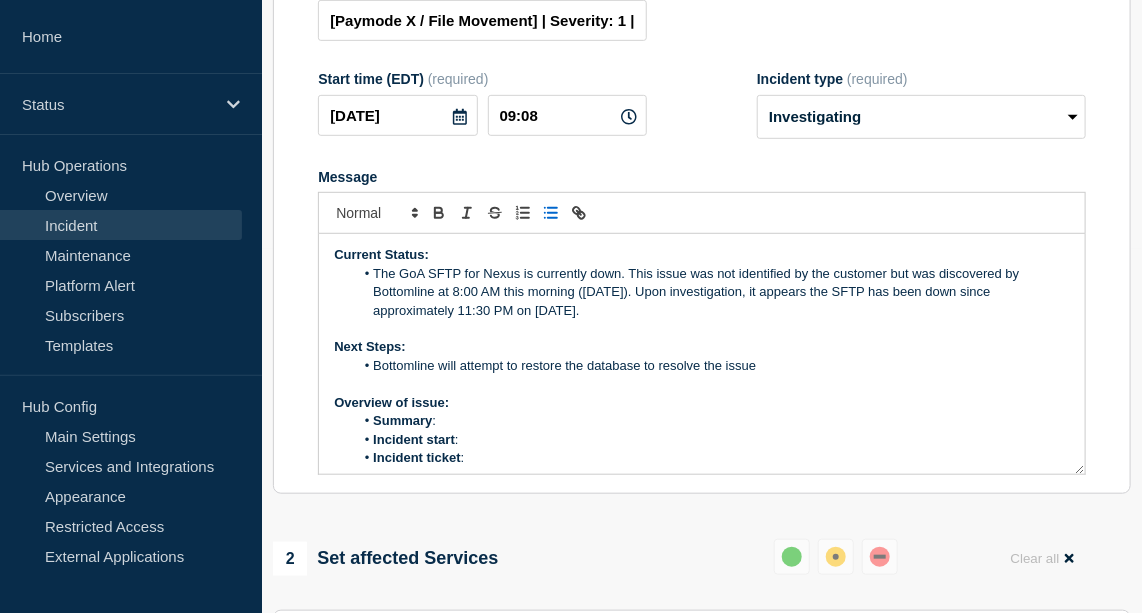 click at bounding box center (702, 384) 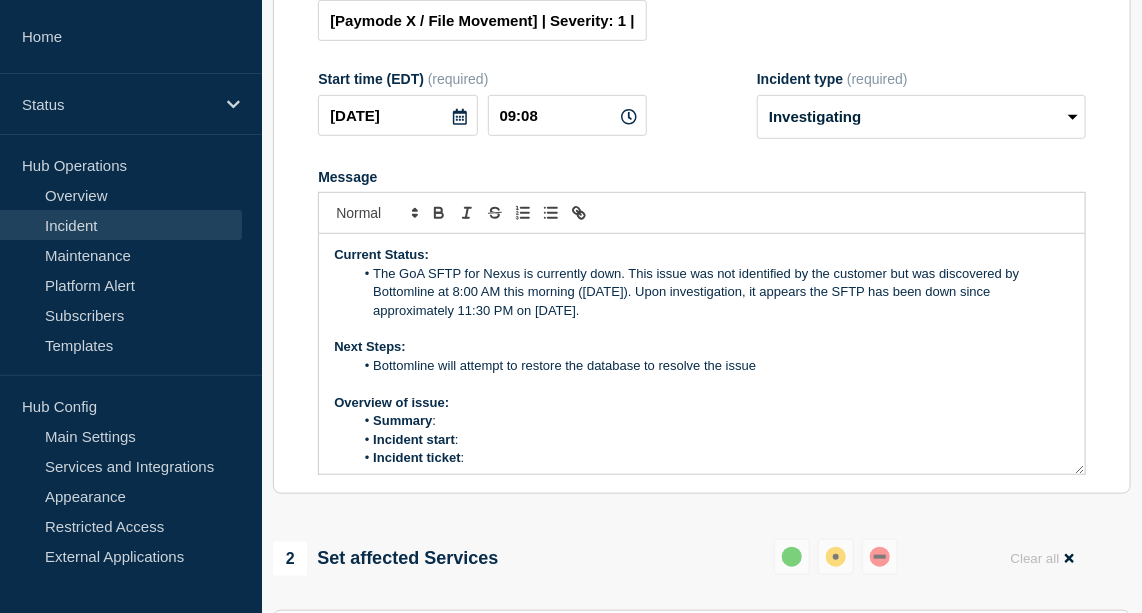 click on "Summary :" at bounding box center [712, 421] 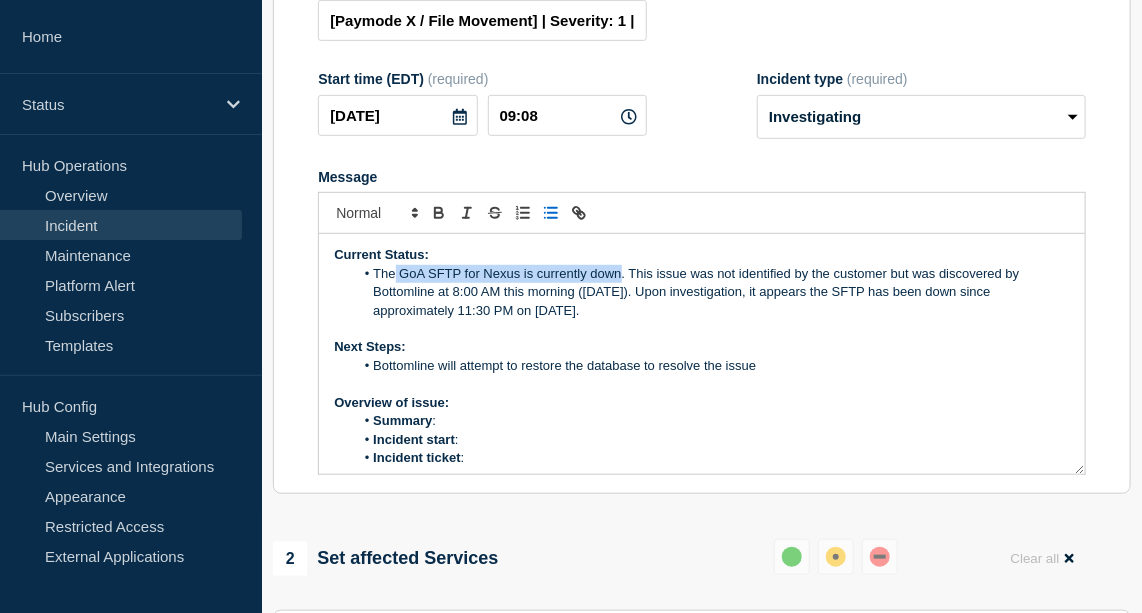 drag, startPoint x: 395, startPoint y: 292, endPoint x: 622, endPoint y: 296, distance: 227.03523 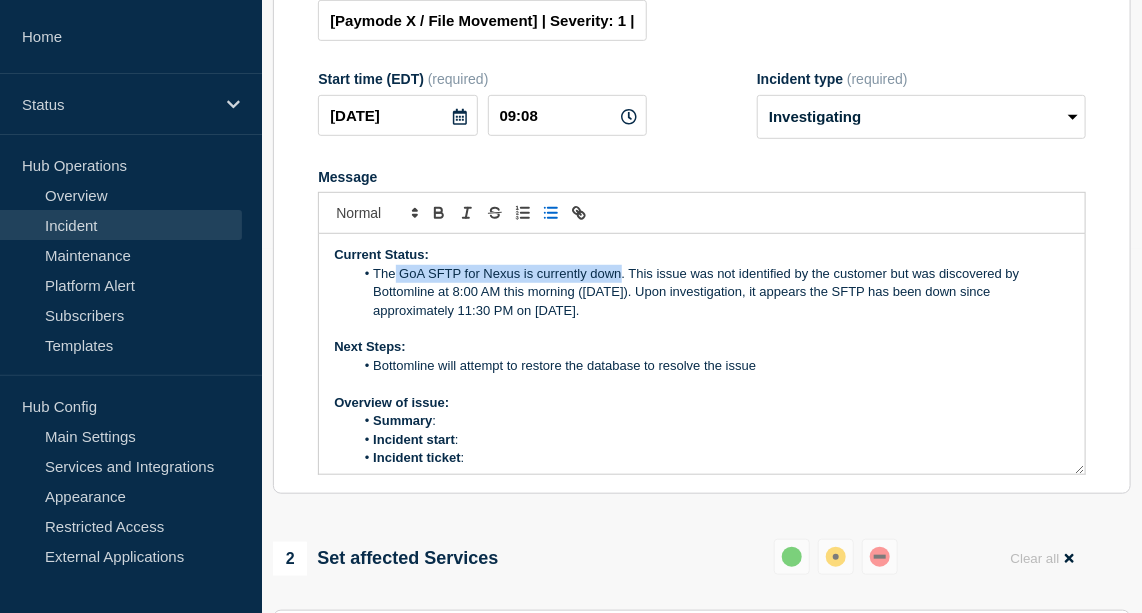 click on "The GoA SFTP for Nexus is currently down. This issue was not identified by the customer but was discovered by Bottomline at 8:00 AM this morning ([DATE]). Upon investigation, it appears the SFTP has been down since approximately 11:30 PM on [DATE]." at bounding box center (712, 292) 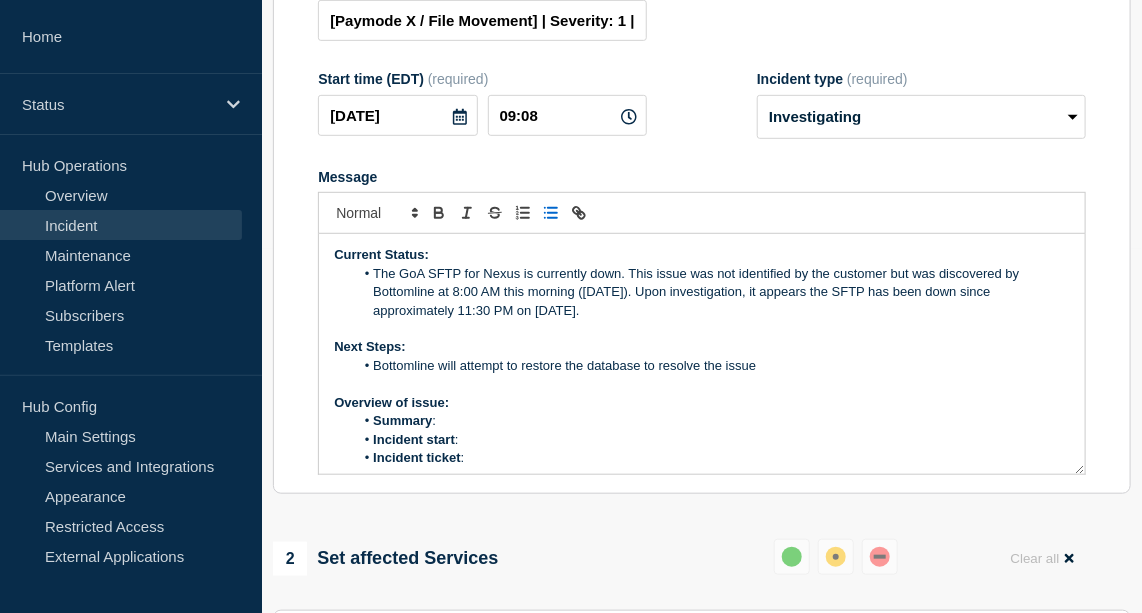 click on "Summary :" at bounding box center [712, 421] 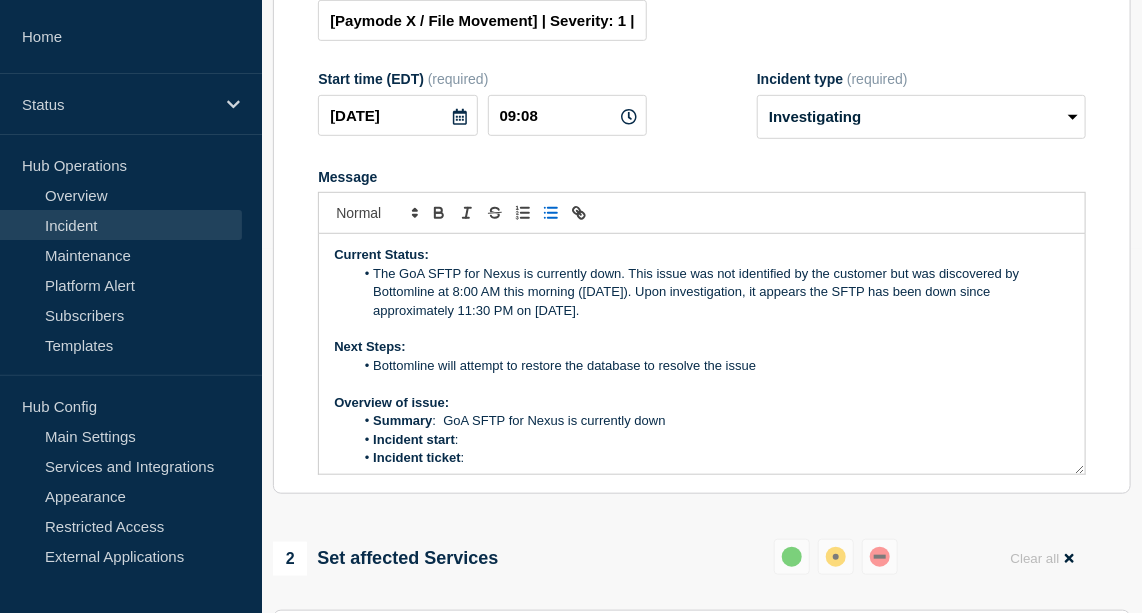 click on "The GoA SFTP for Nexus is currently down. This issue was not identified by the customer but was discovered by Bottomline at 8:00 AM this morning ([DATE]). Upon investigation, it appears the SFTP has been down since approximately 11:30 PM on [DATE]." at bounding box center (712, 292) 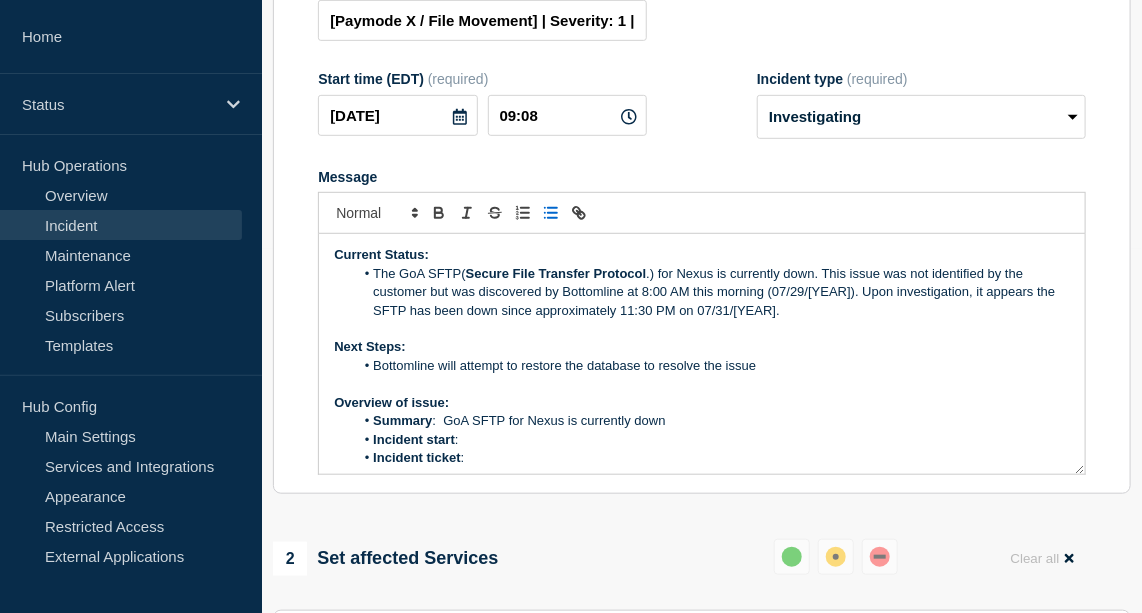 click on "Incident start :" at bounding box center (712, 440) 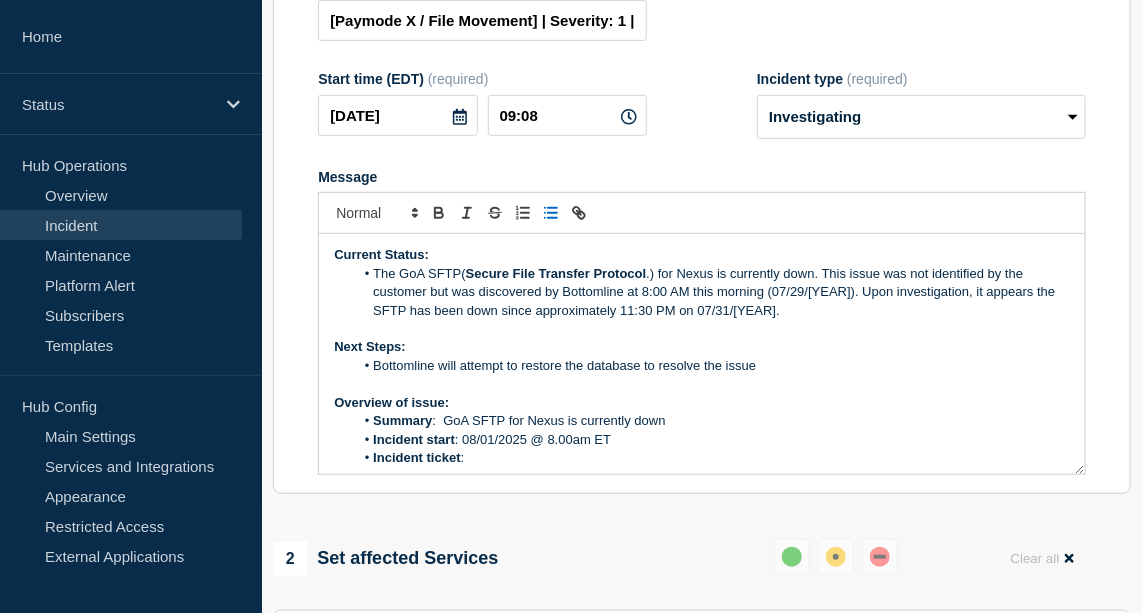 scroll, scrollTop: 16, scrollLeft: 0, axis: vertical 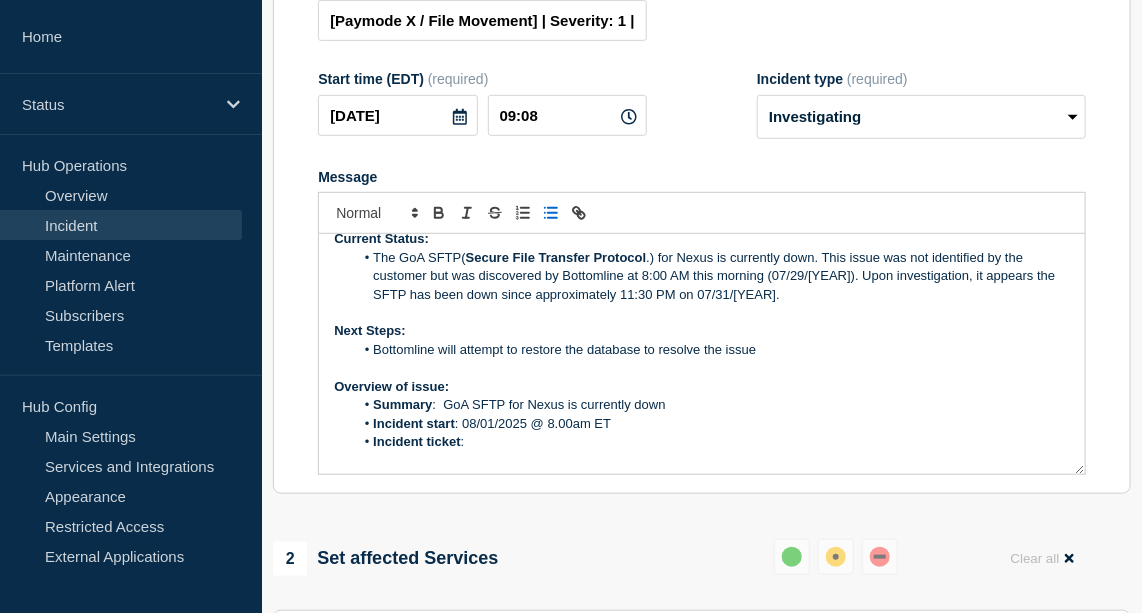click on "Incident ticket :" at bounding box center (712, 442) 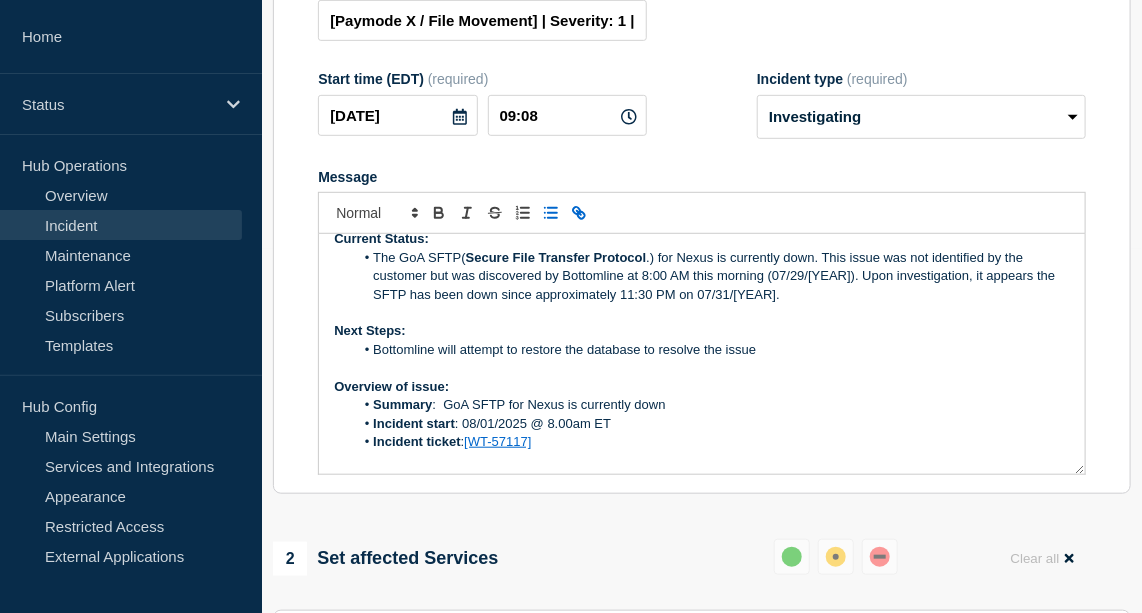 click on "Bottomline will attempt to restore the database to resolve the issue" at bounding box center [712, 350] 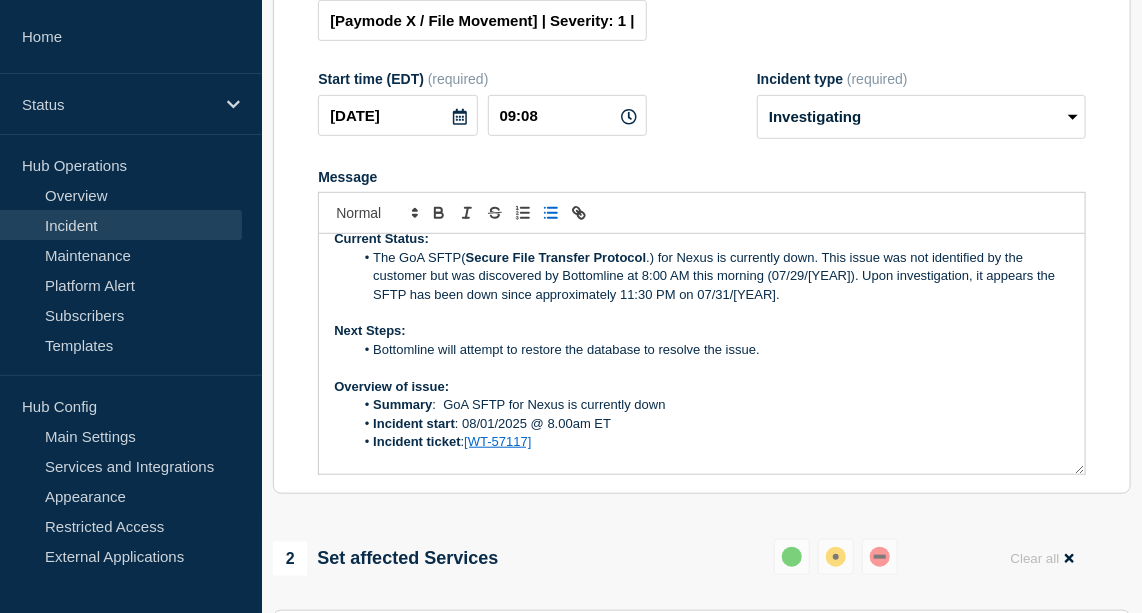 click on "Bottomline will attempt to restore the database to resolve the issue." at bounding box center (712, 350) 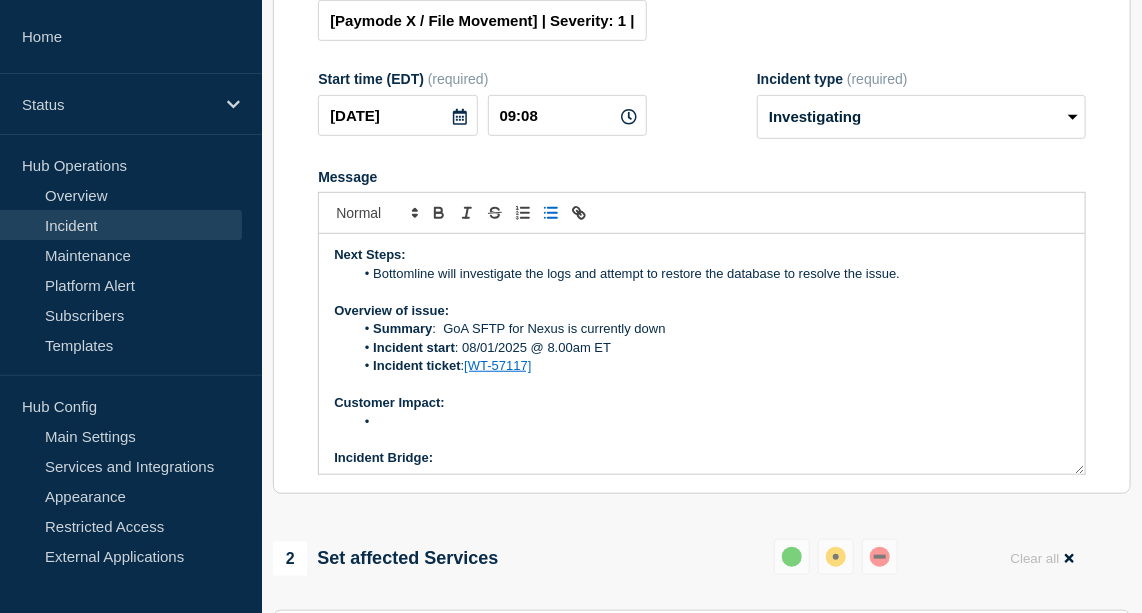 scroll, scrollTop: 101, scrollLeft: 0, axis: vertical 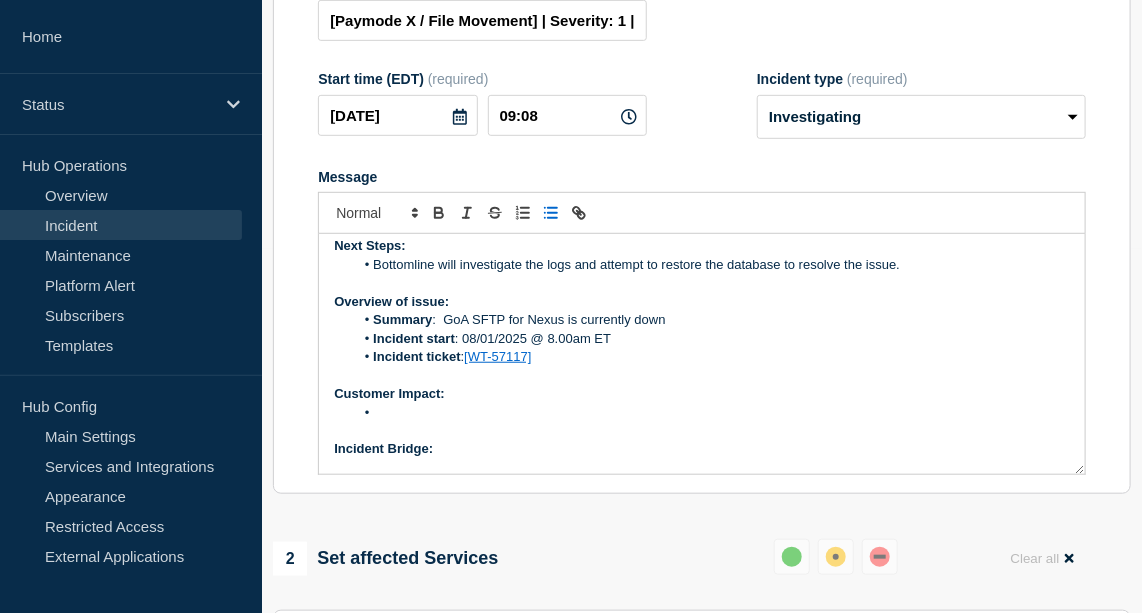 click at bounding box center (712, 413) 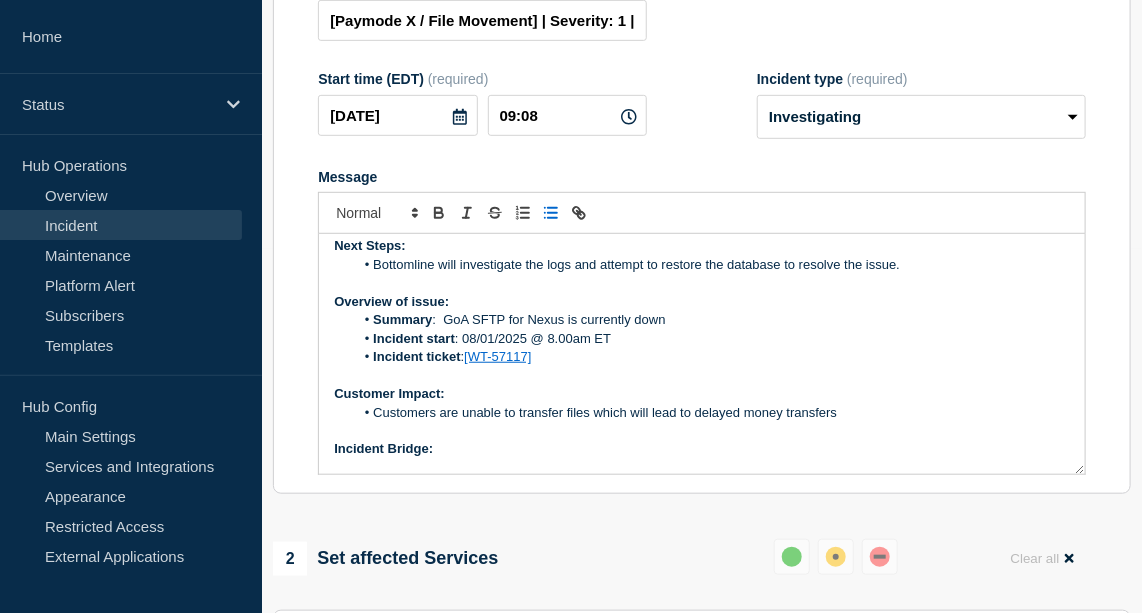 drag, startPoint x: 845, startPoint y: 435, endPoint x: 376, endPoint y: 431, distance: 469.01706 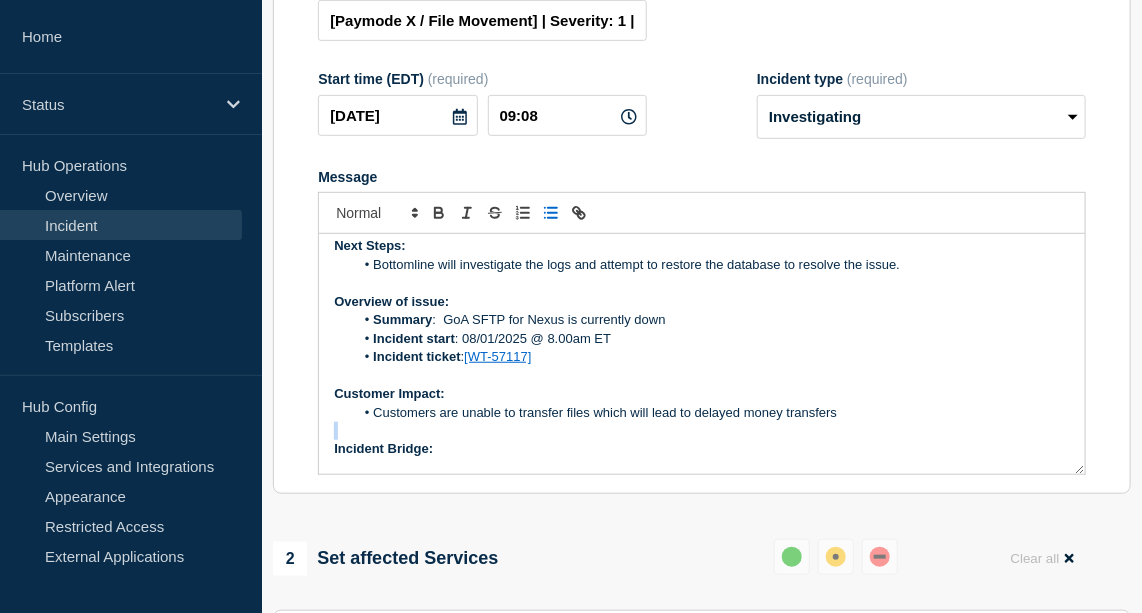 drag, startPoint x: 376, startPoint y: 431, endPoint x: 836, endPoint y: 433, distance: 460.00433 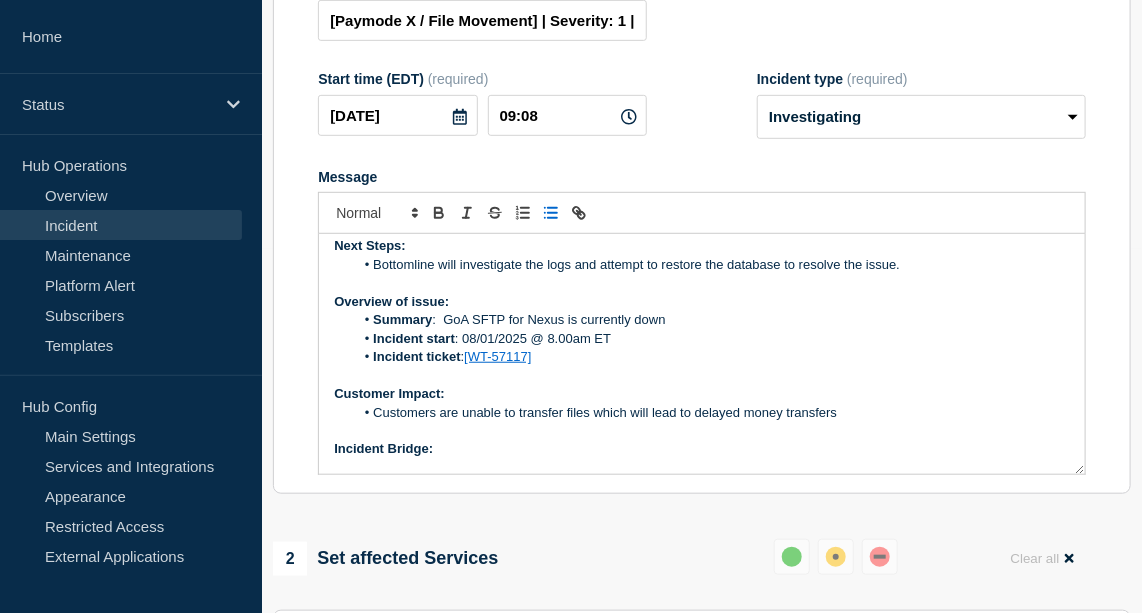 drag, startPoint x: 836, startPoint y: 433, endPoint x: 554, endPoint y: 423, distance: 282.17725 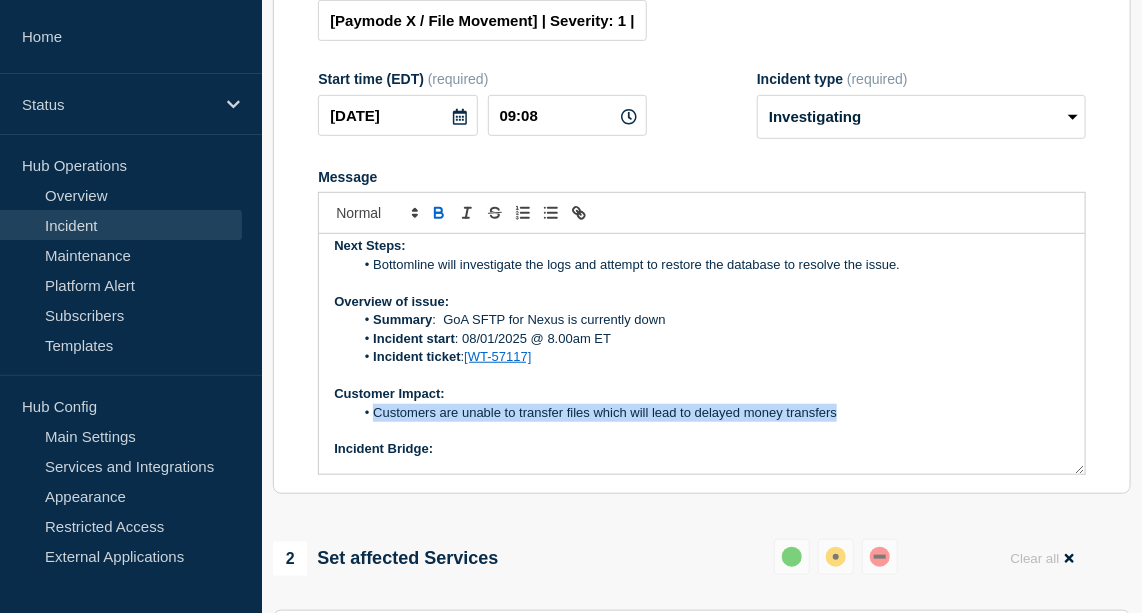 drag, startPoint x: 373, startPoint y: 434, endPoint x: 845, endPoint y: 435, distance: 472.00107 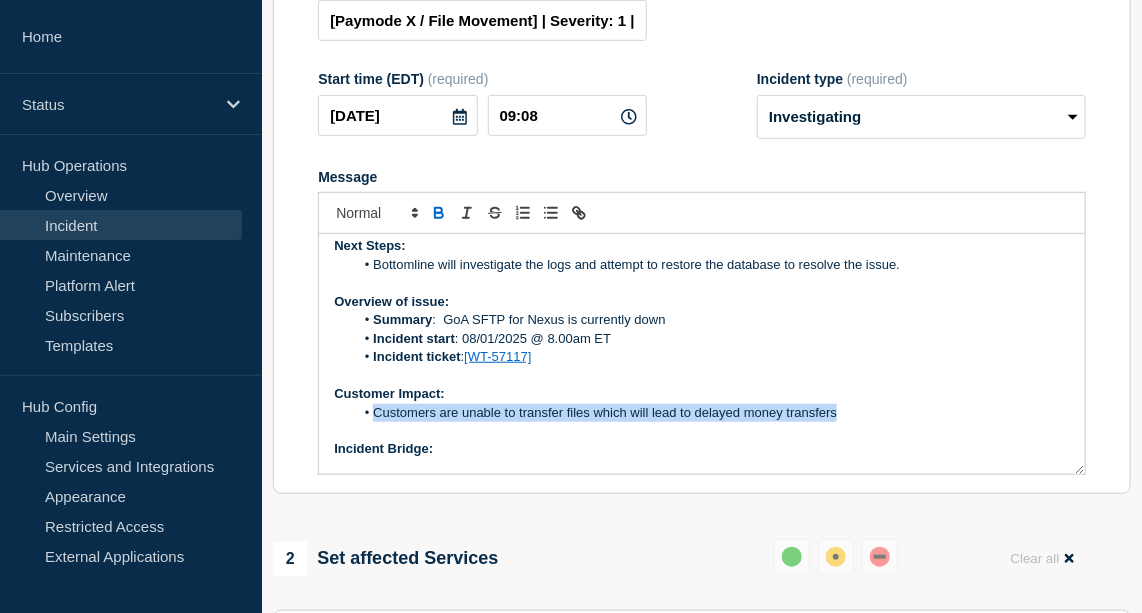 click on "Customers are unable to transfer files which will lead to delayed money transfers" at bounding box center [712, 413] 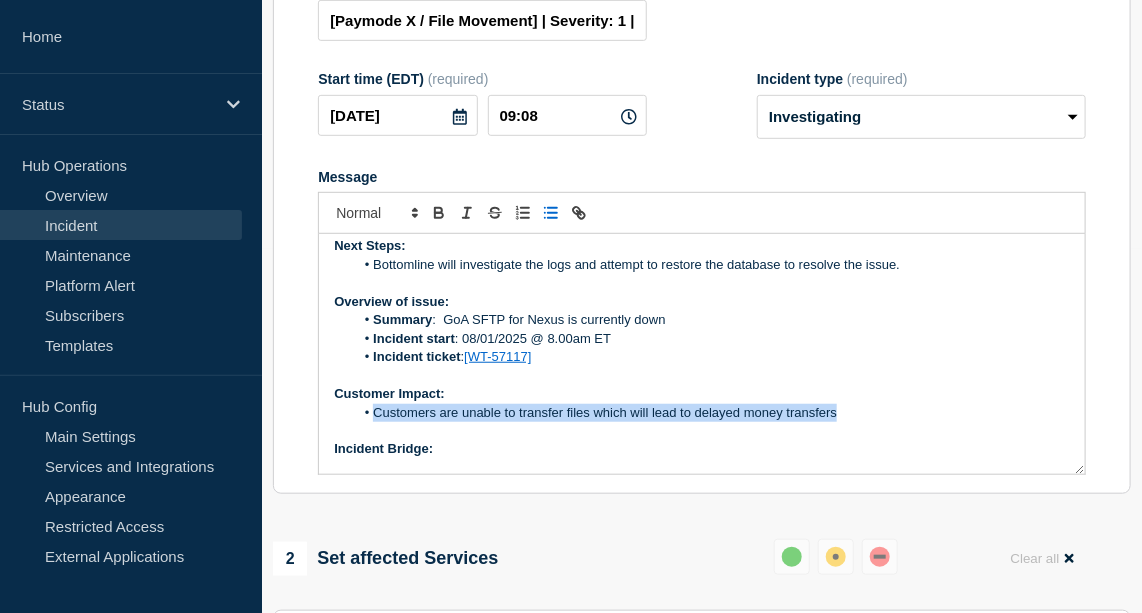 copy on "Customers are unable to transfer files which will lead to delayed money transfers" 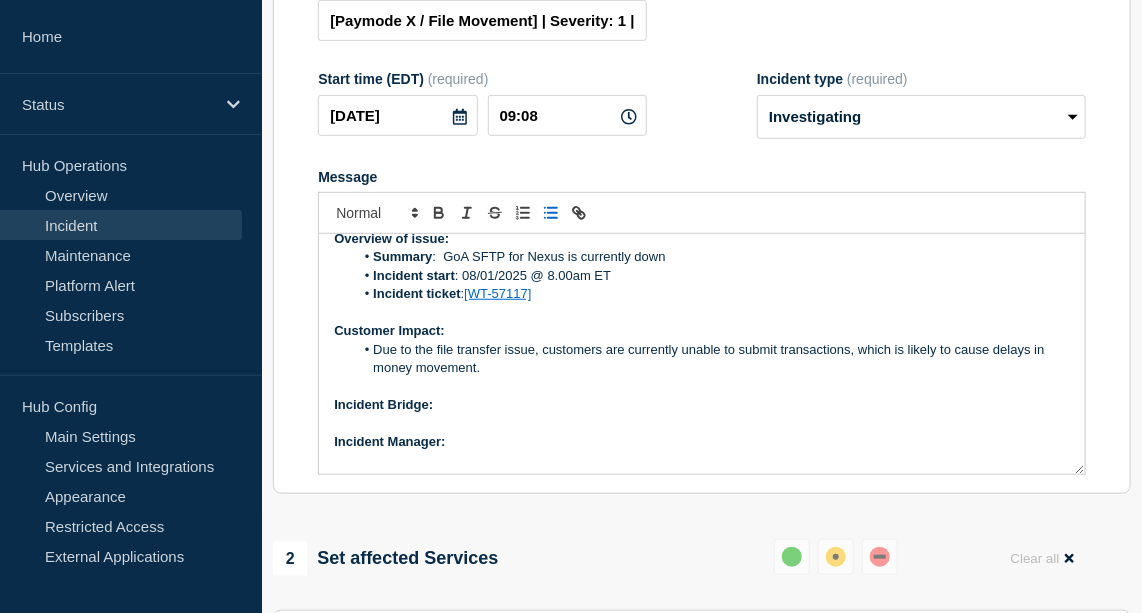 scroll, scrollTop: 165, scrollLeft: 0, axis: vertical 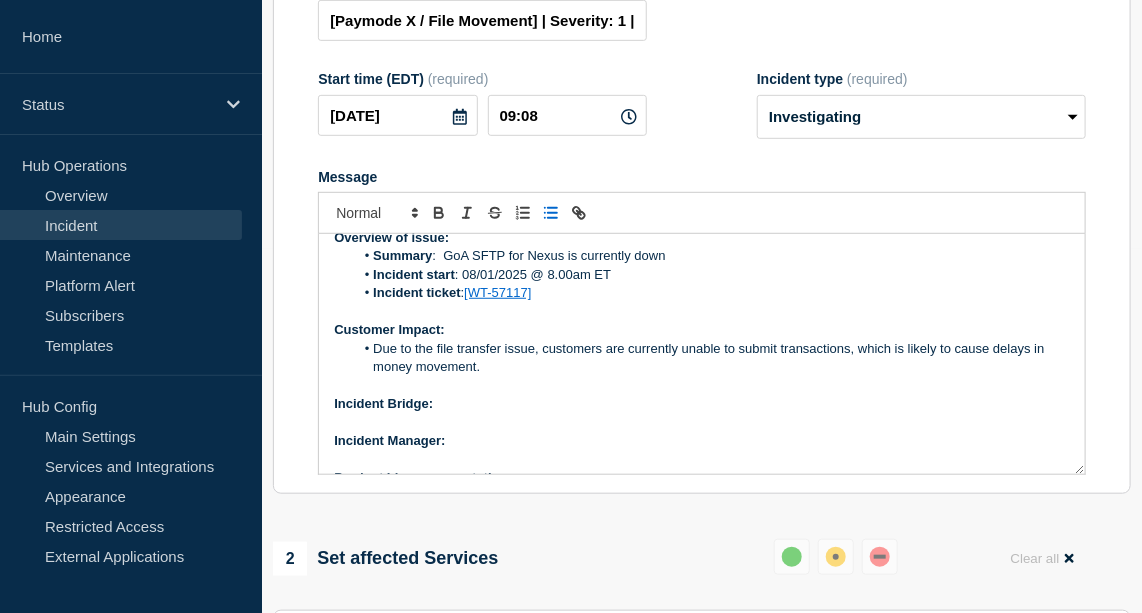 click on "Incident Bridge:" at bounding box center [702, 404] 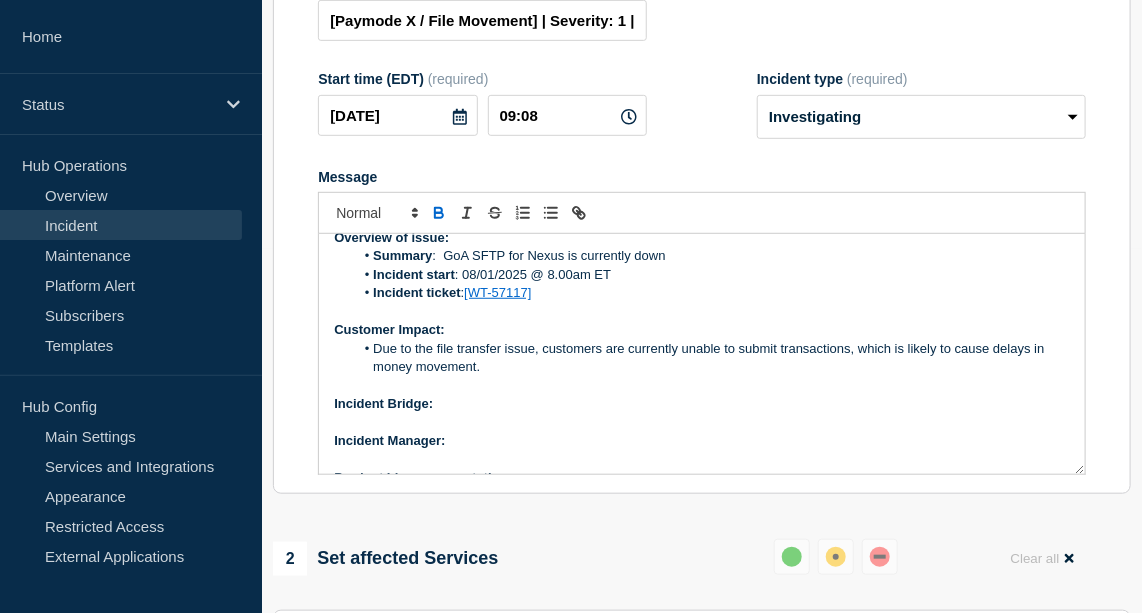 click 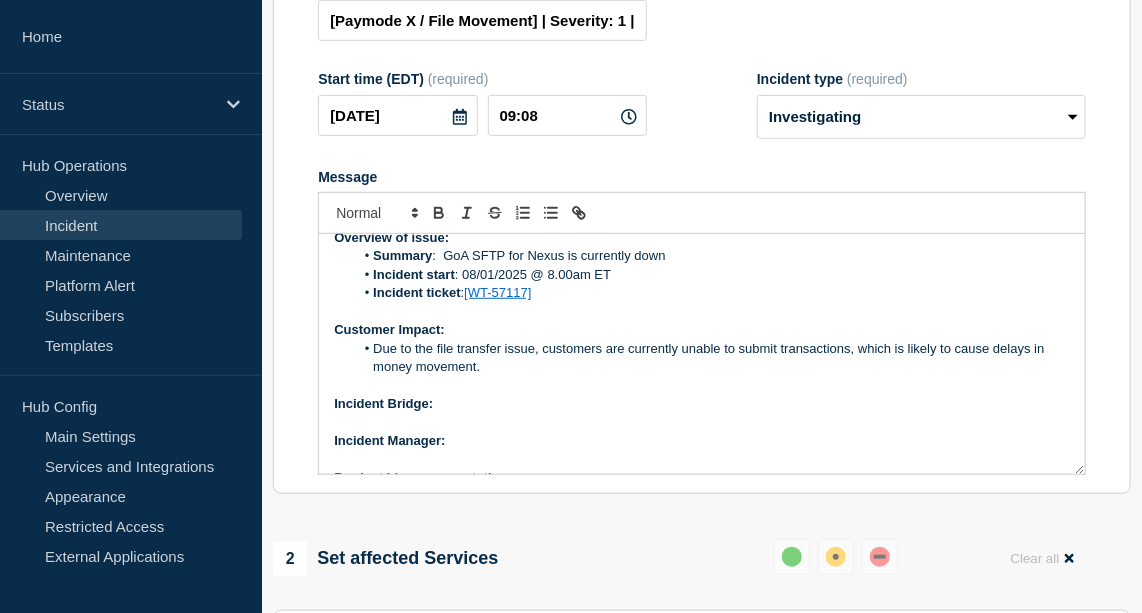 drag, startPoint x: 438, startPoint y: 422, endPoint x: 303, endPoint y: 420, distance: 135.01482 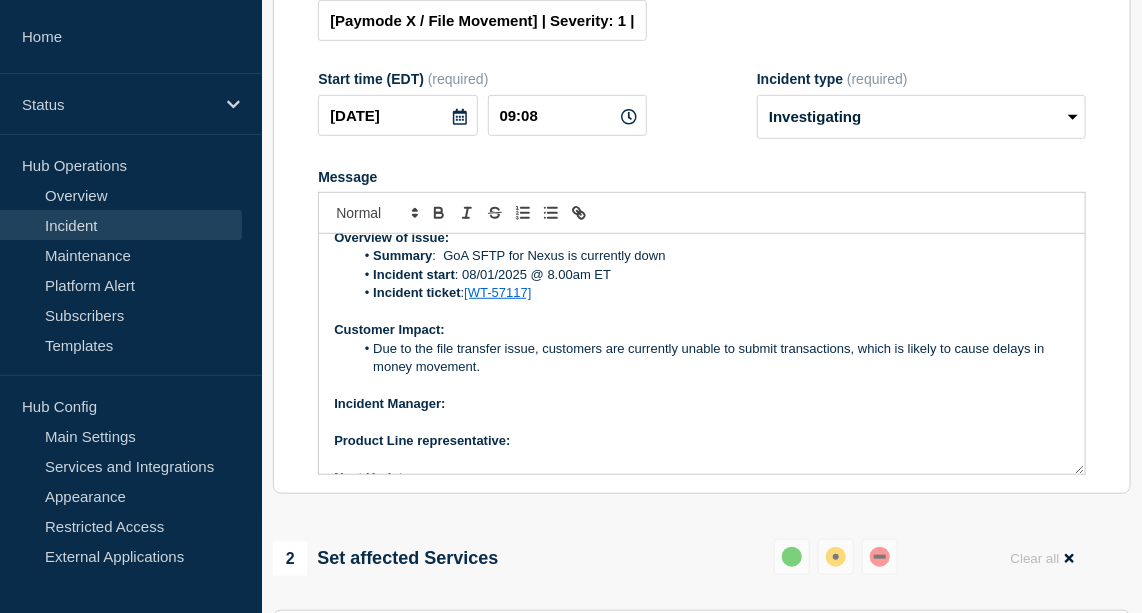 click on "Incident Manager:" at bounding box center (702, 404) 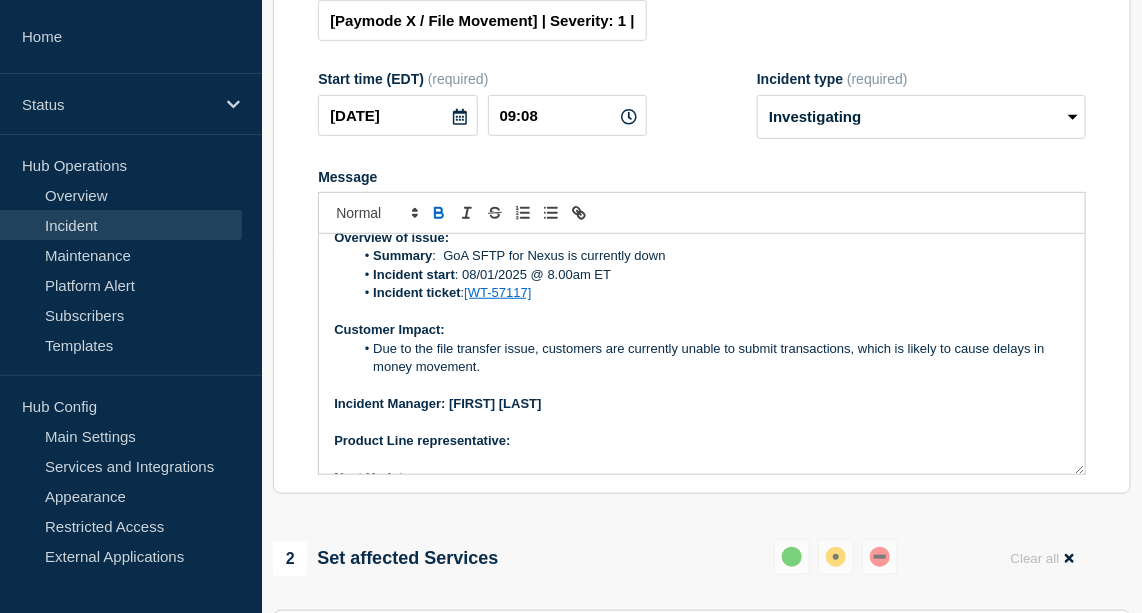 drag, startPoint x: 557, startPoint y: 423, endPoint x: 452, endPoint y: 432, distance: 105.38501 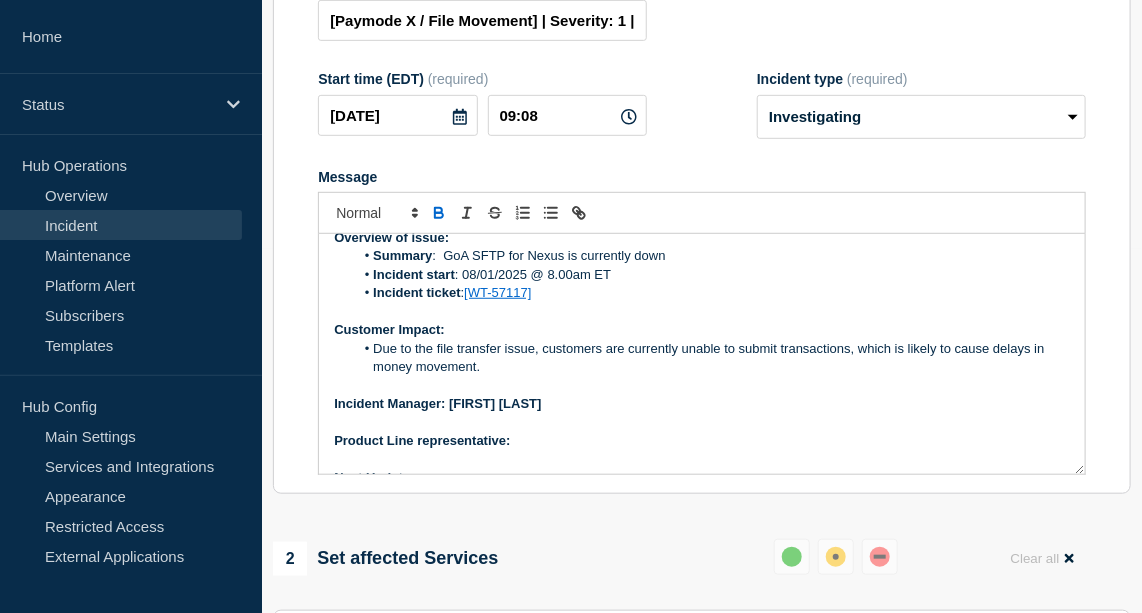 click on "Incident Manager: [FIRST] [LAST]" at bounding box center (702, 404) 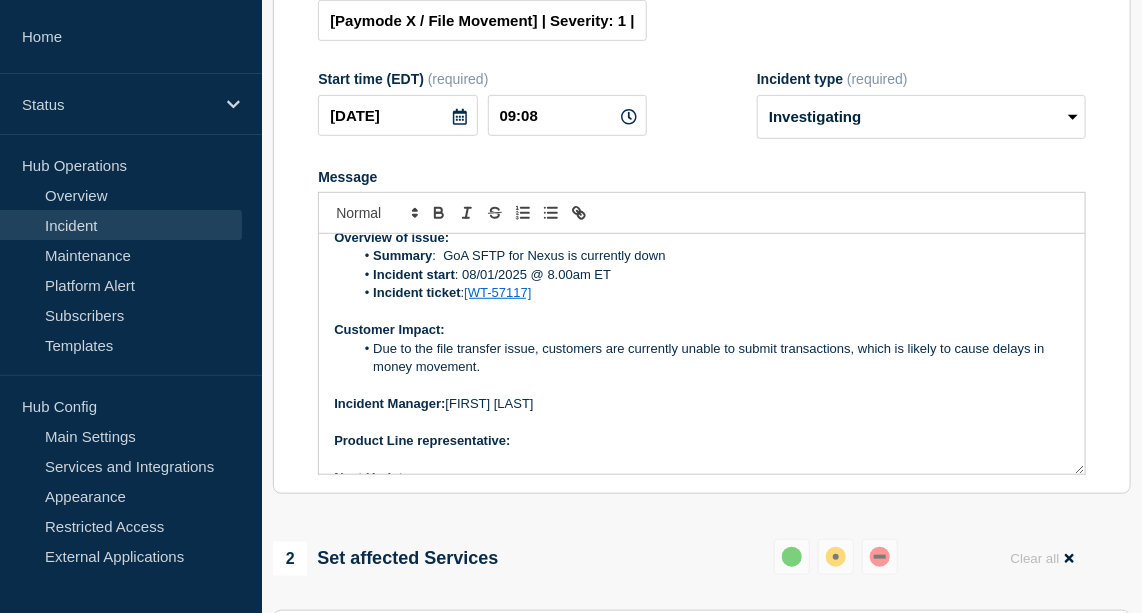 click on "Product Line representative:" at bounding box center [702, 441] 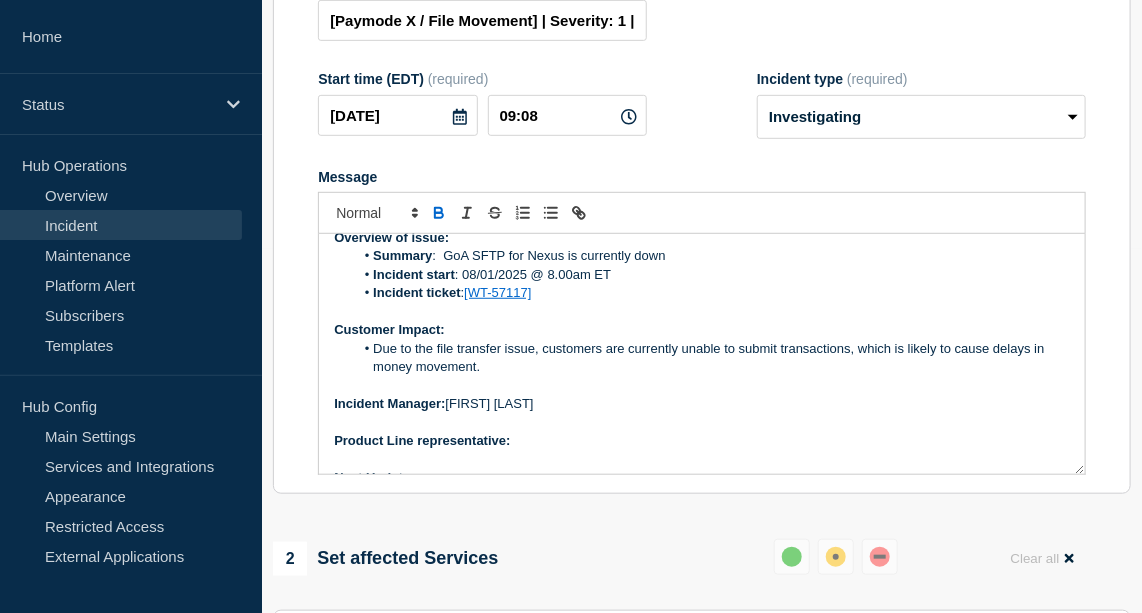 scroll, scrollTop: 189, scrollLeft: 0, axis: vertical 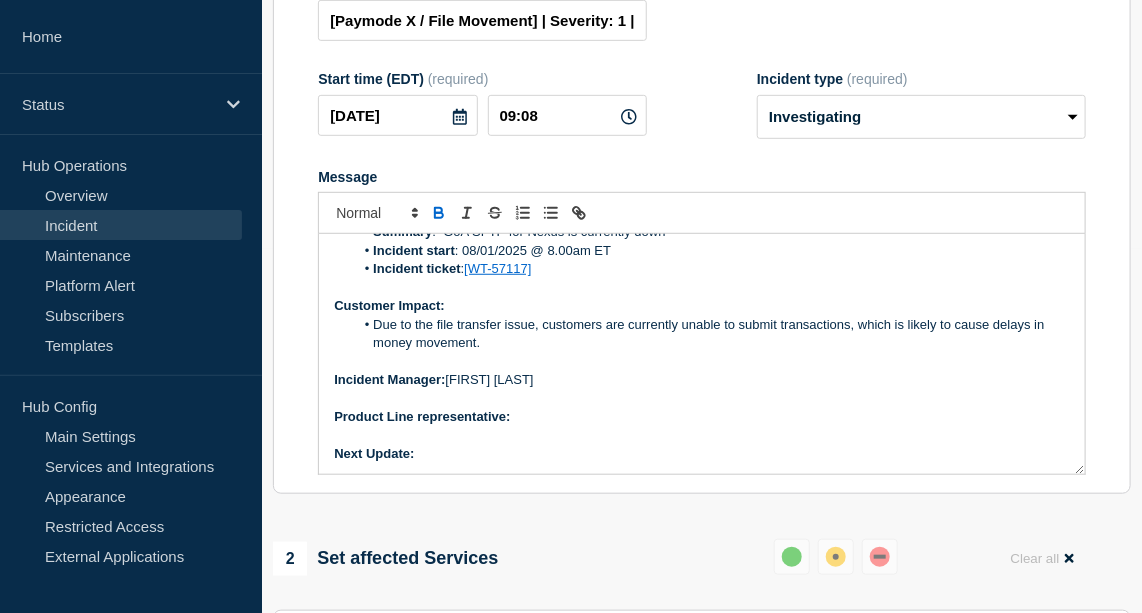 click on "Next Update:" at bounding box center (702, 454) 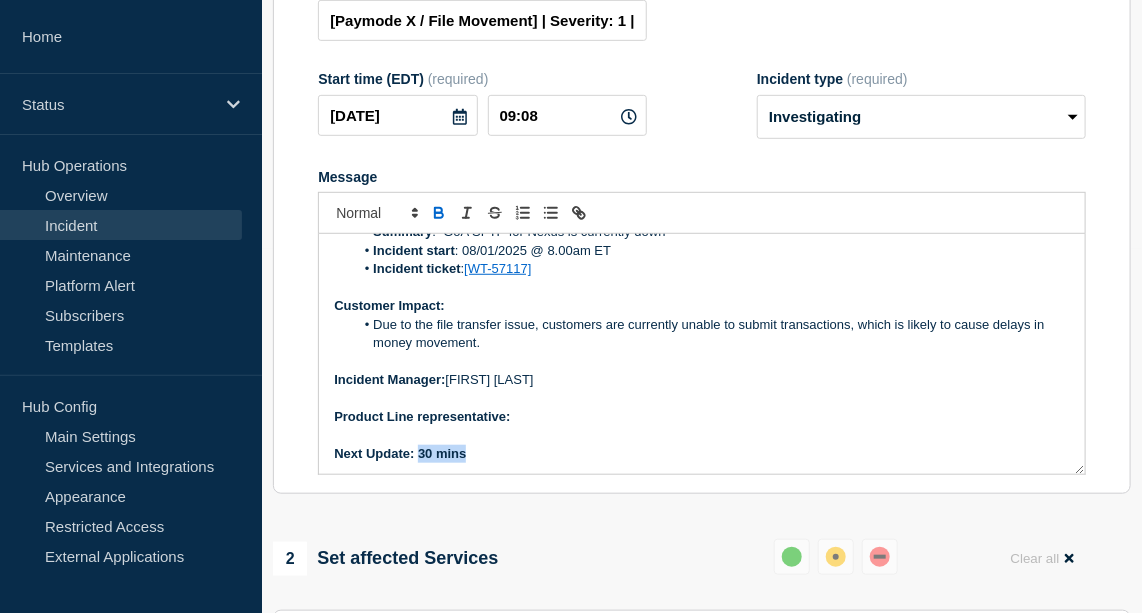 drag, startPoint x: 469, startPoint y: 477, endPoint x: 419, endPoint y: 480, distance: 50.08992 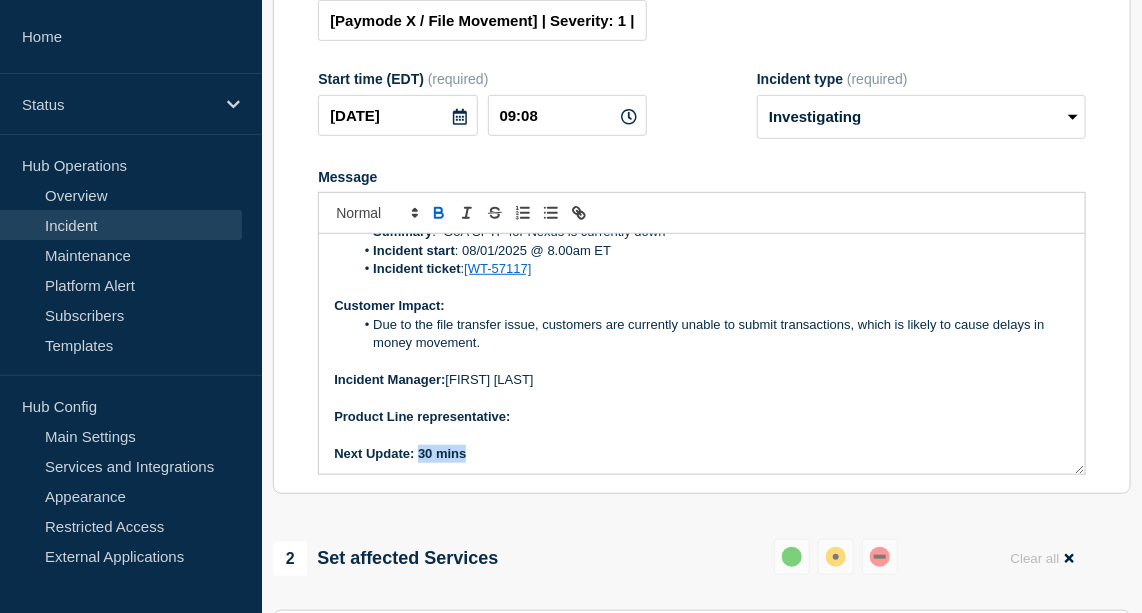click on "Next Update: 30 mins" at bounding box center (702, 454) 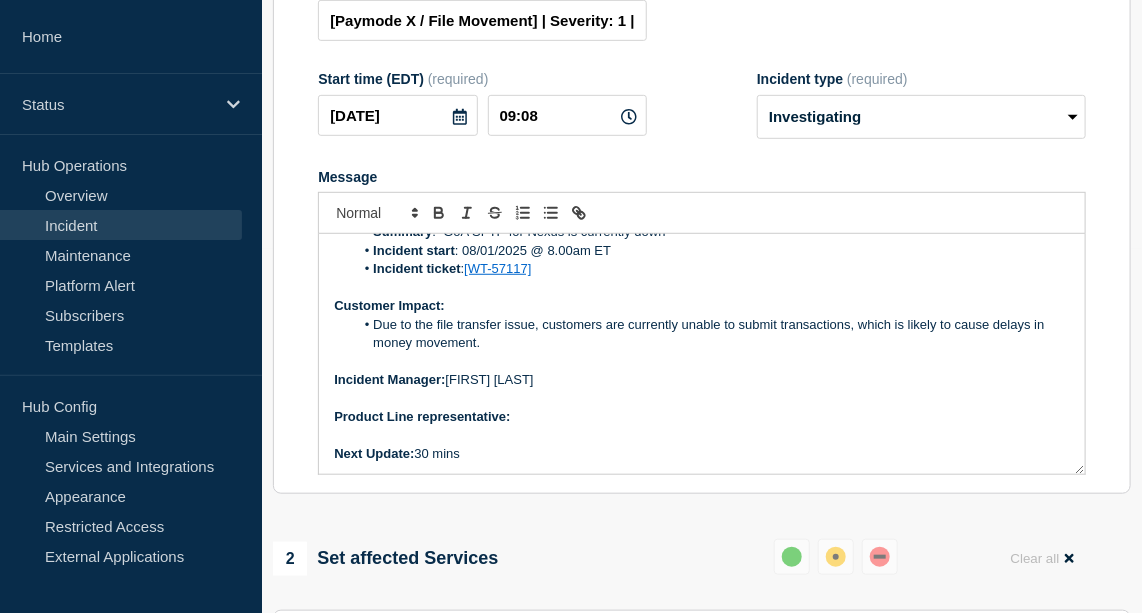 click at bounding box center (702, 398) 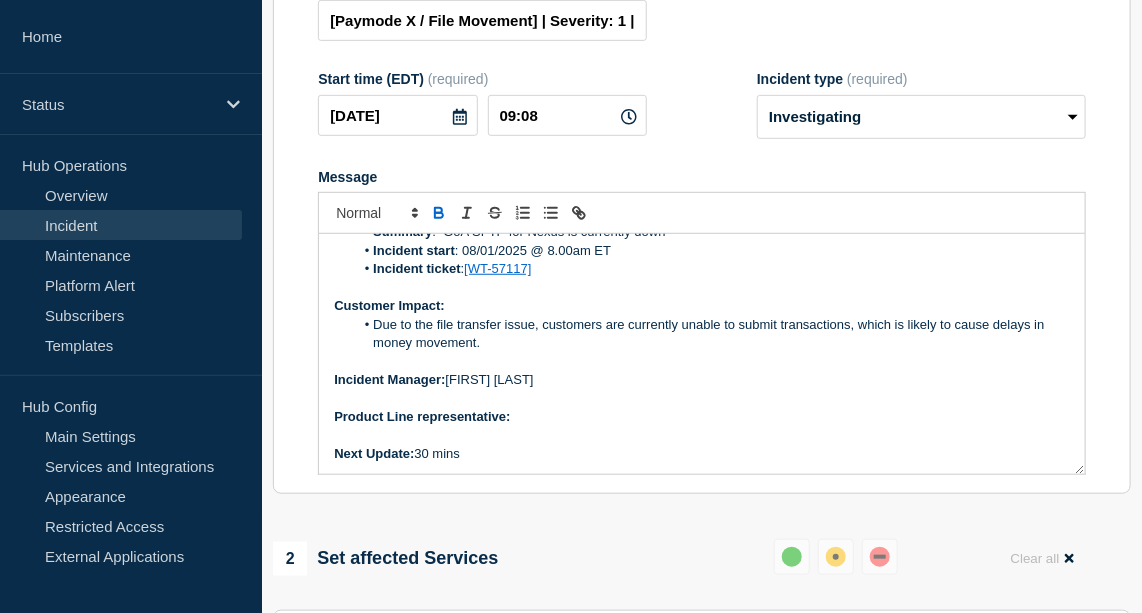 click 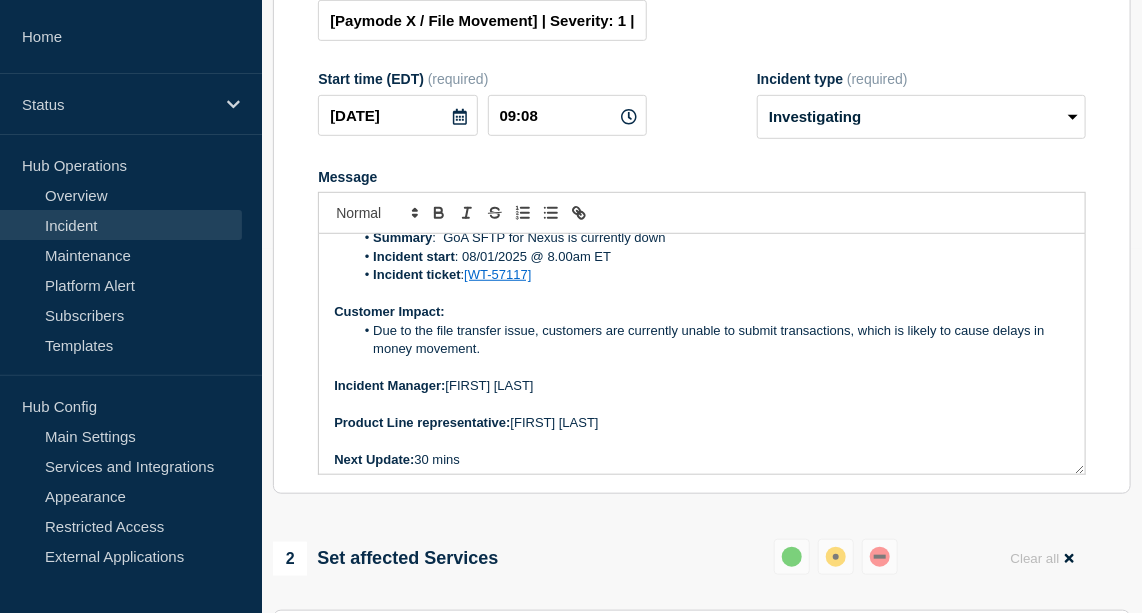scroll, scrollTop: 189, scrollLeft: 0, axis: vertical 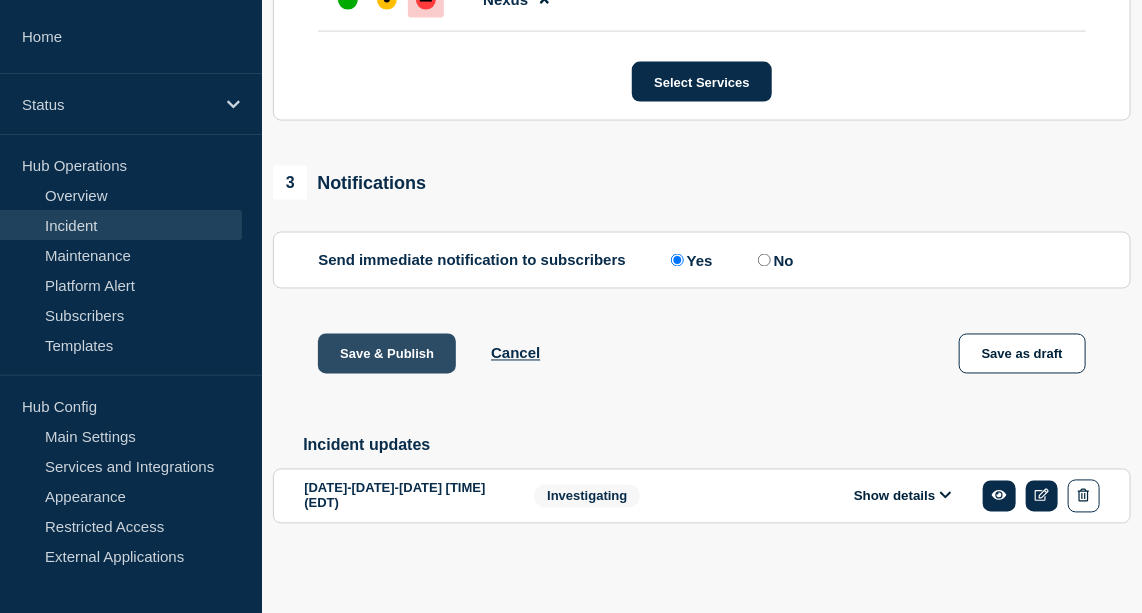 click on "Save & Publish" at bounding box center [387, 354] 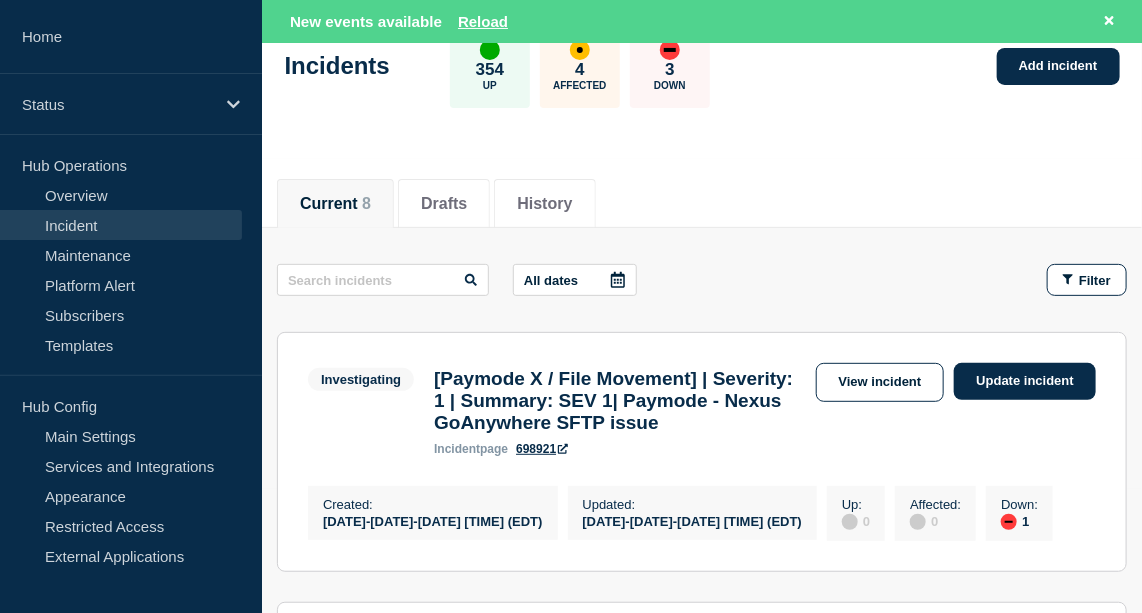 scroll, scrollTop: 126, scrollLeft: 0, axis: vertical 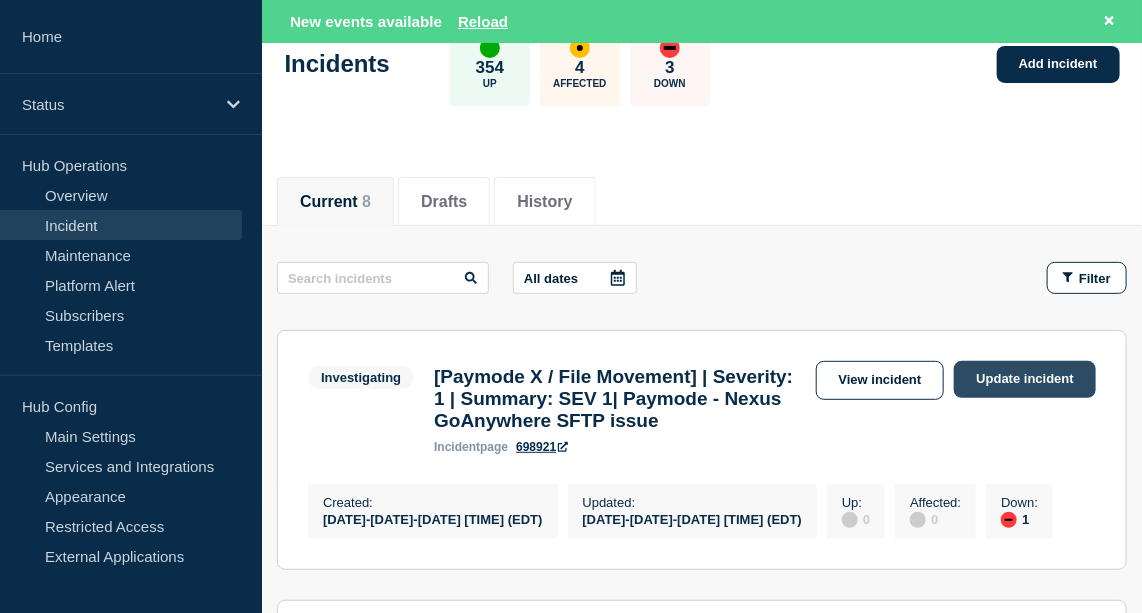 click on "Update incident" at bounding box center [1025, 379] 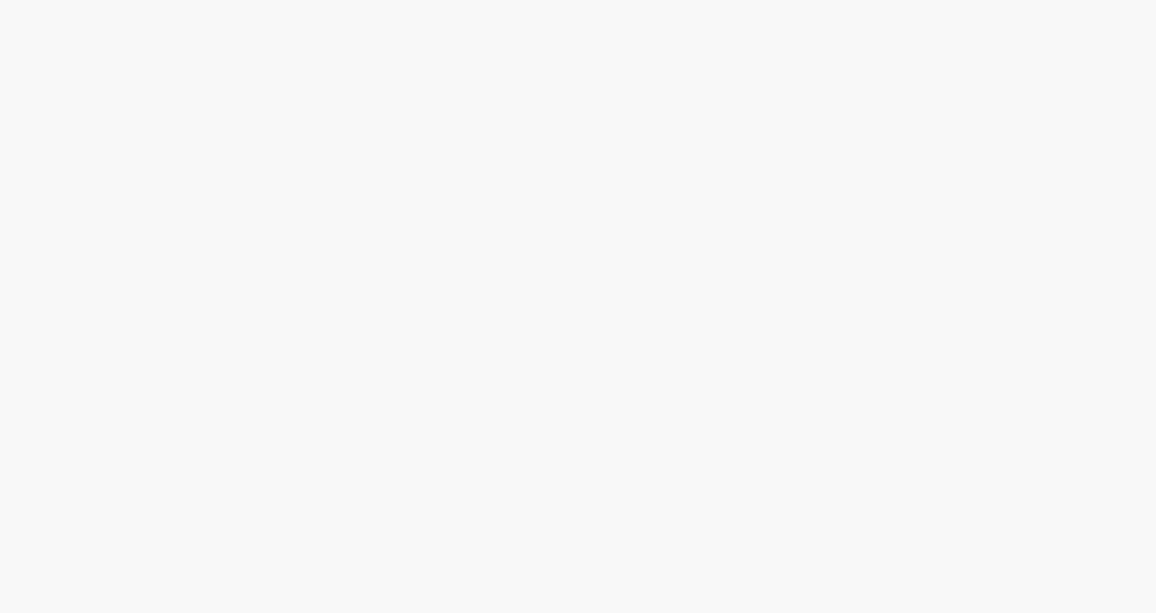scroll, scrollTop: 0, scrollLeft: 0, axis: both 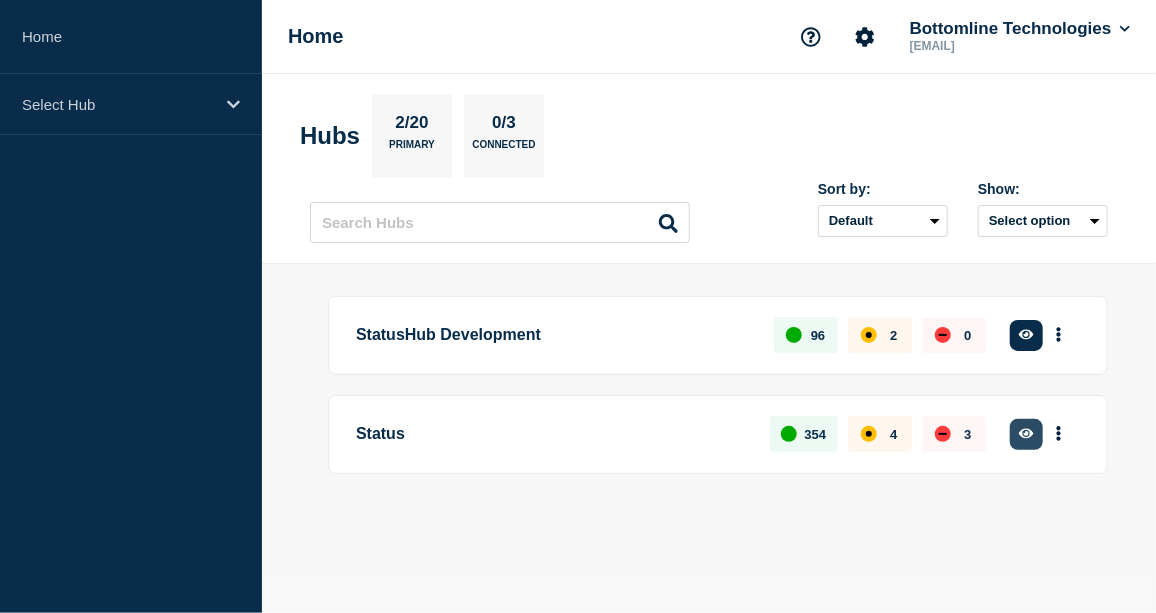 click 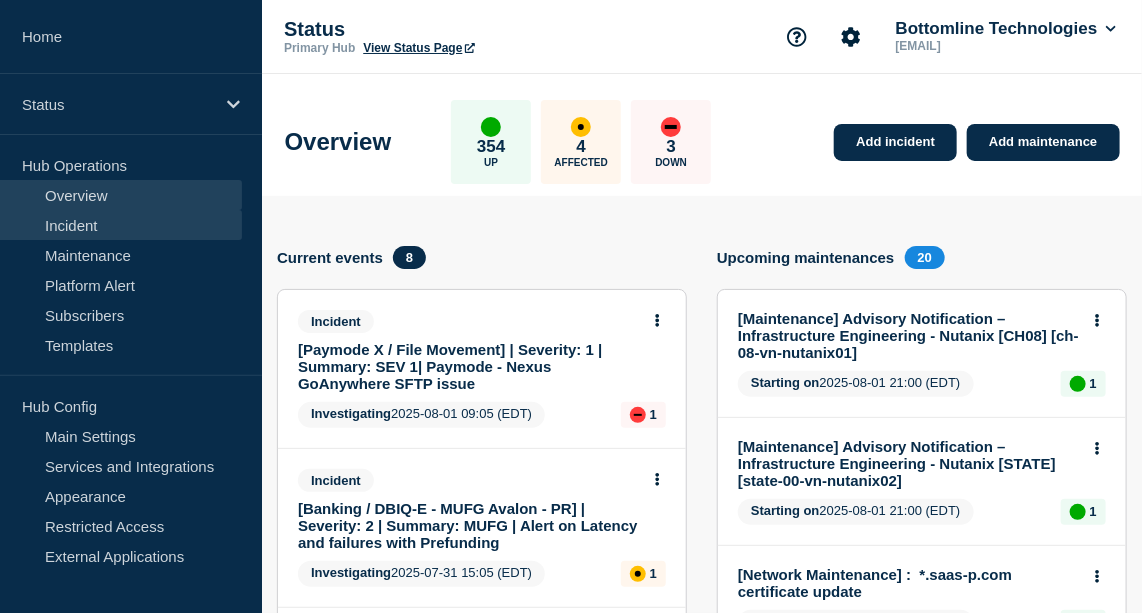 click on "Incident" at bounding box center [121, 225] 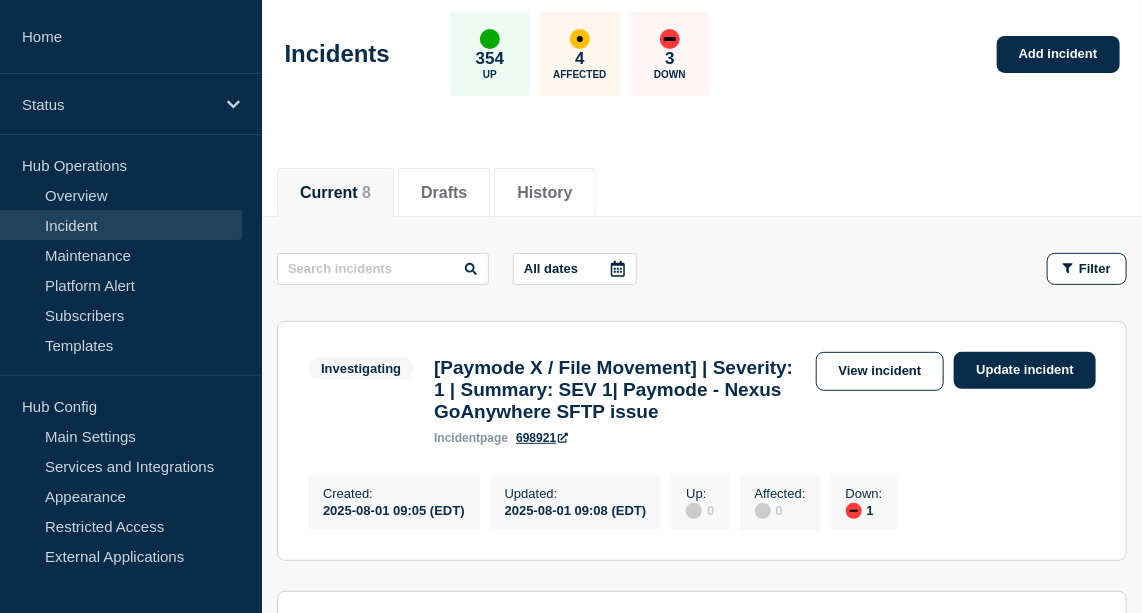 scroll, scrollTop: 94, scrollLeft: 0, axis: vertical 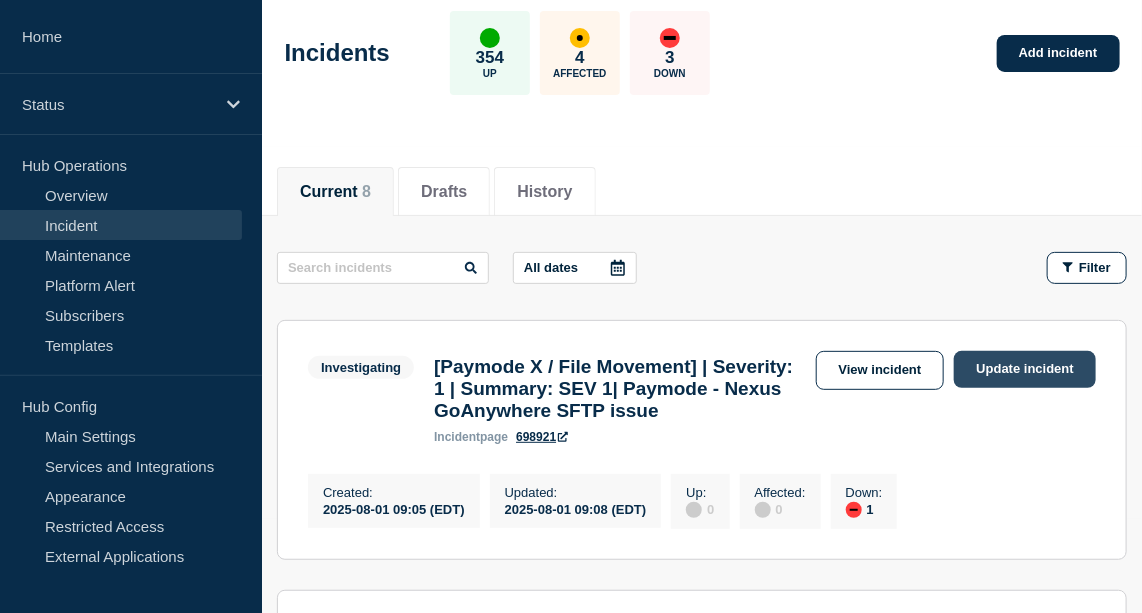 click on "Update incident" at bounding box center [1025, 369] 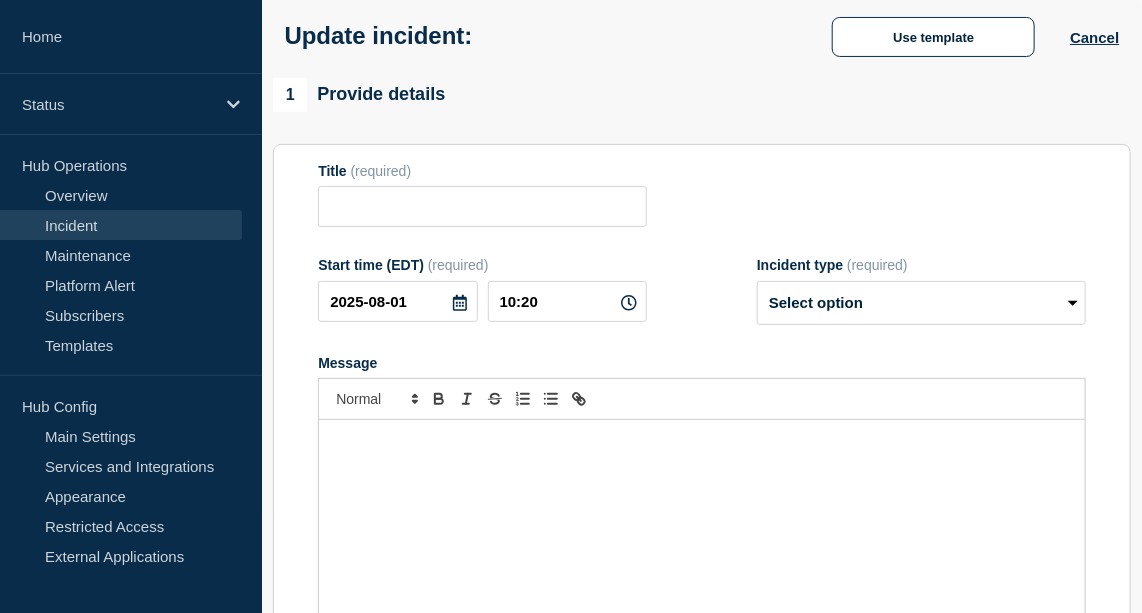 type on "[Paymode X / File Movement] | Severity: 1 | Summary: SEV 1| Paymode - Nexus GoAnywhere SFTP issue" 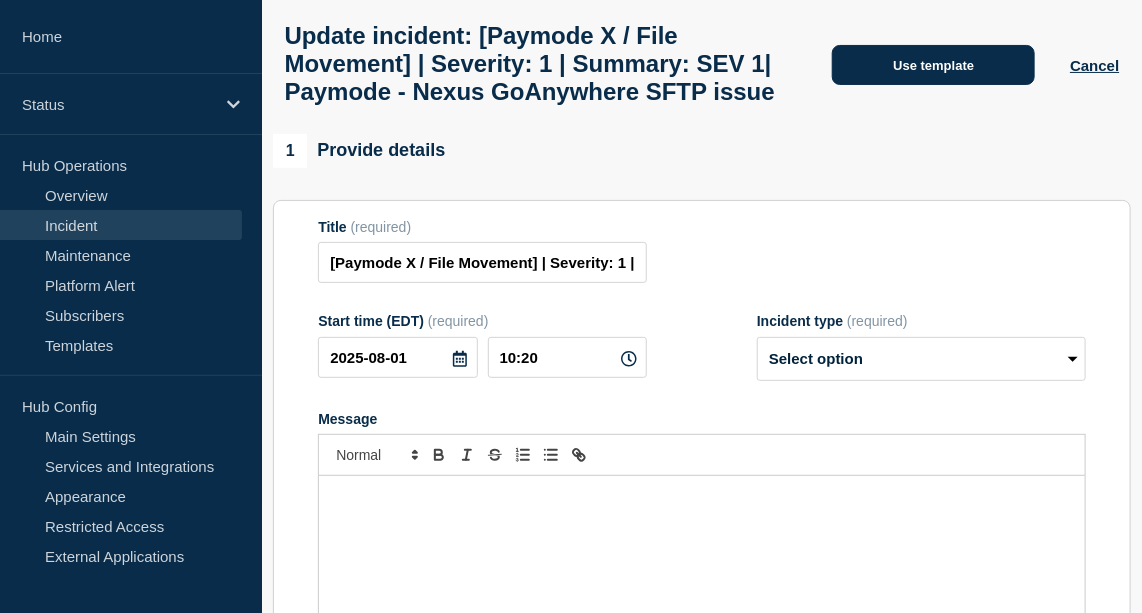 click on "Use template" at bounding box center [933, 65] 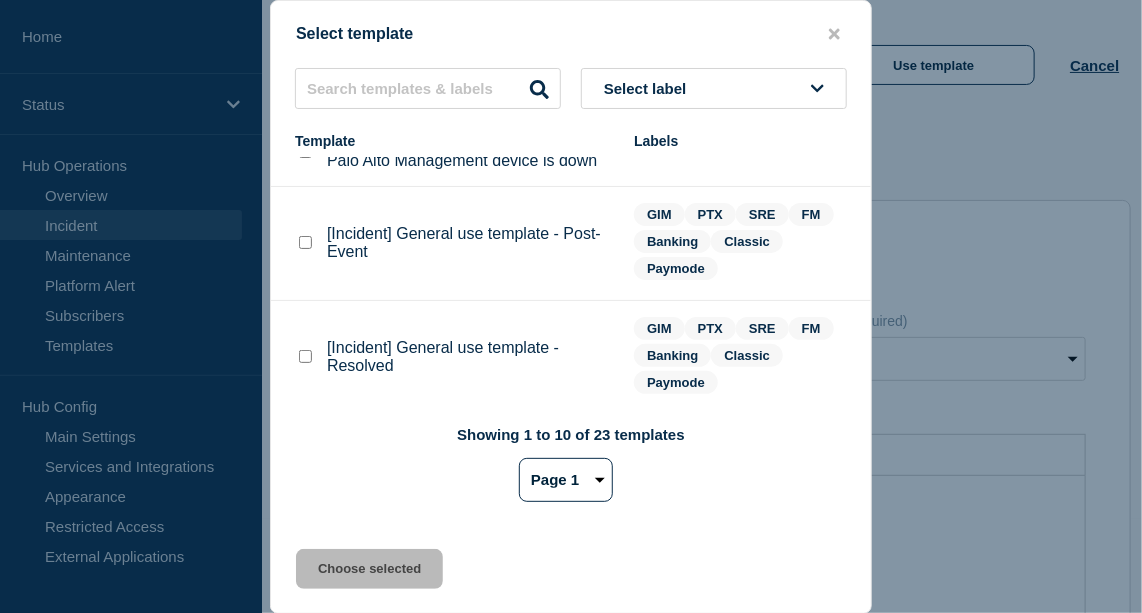 scroll, scrollTop: 39, scrollLeft: 0, axis: vertical 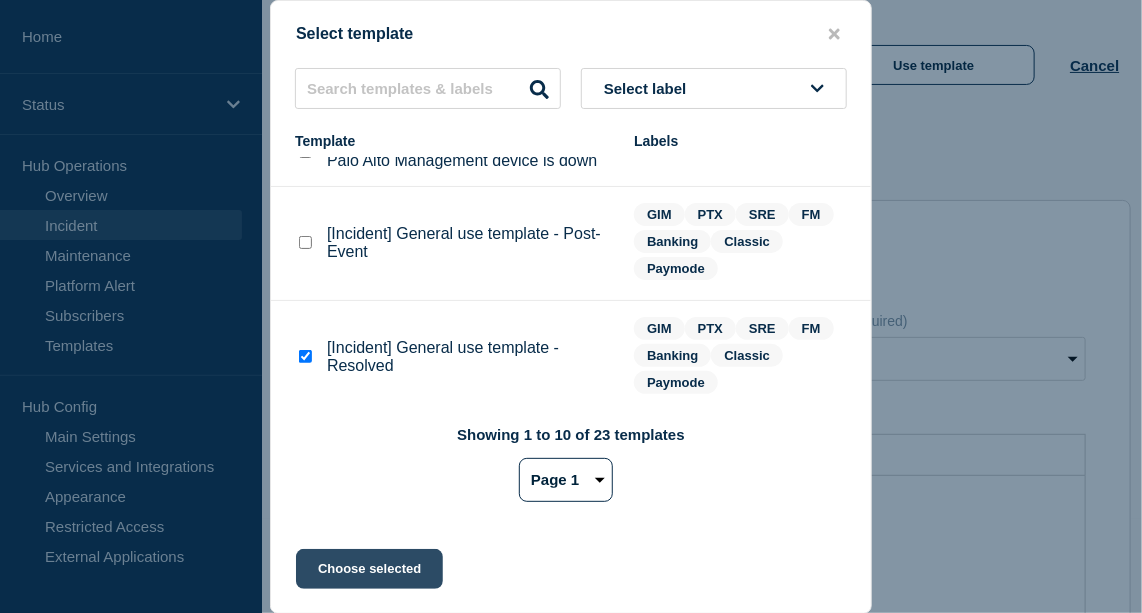 click on "Choose selected" 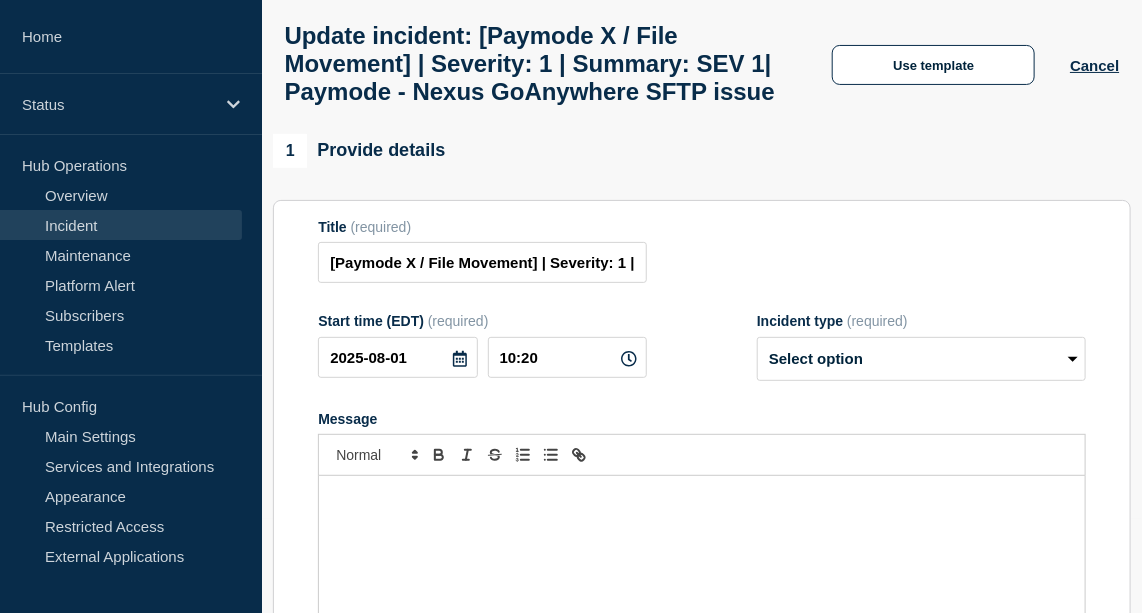 select on "resolved" 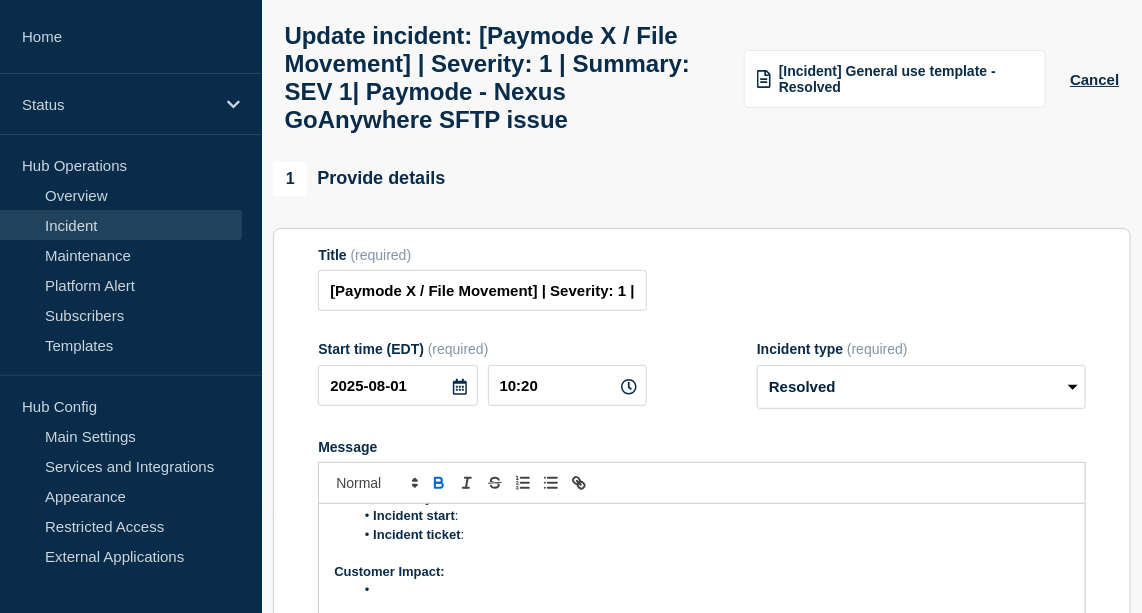 scroll, scrollTop: 99, scrollLeft: 0, axis: vertical 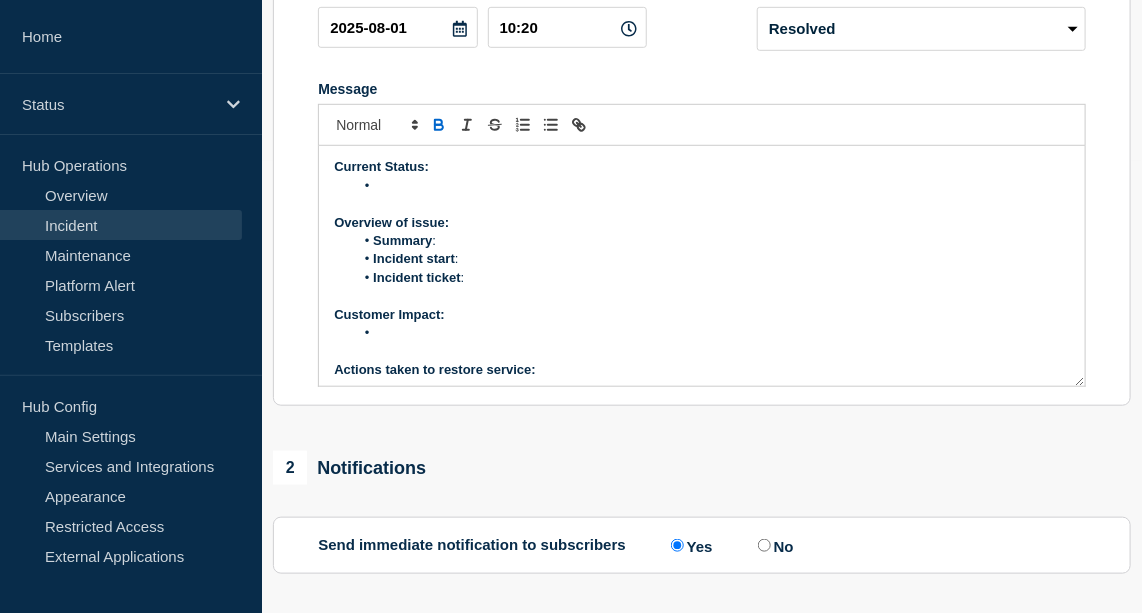 click at bounding box center (712, 186) 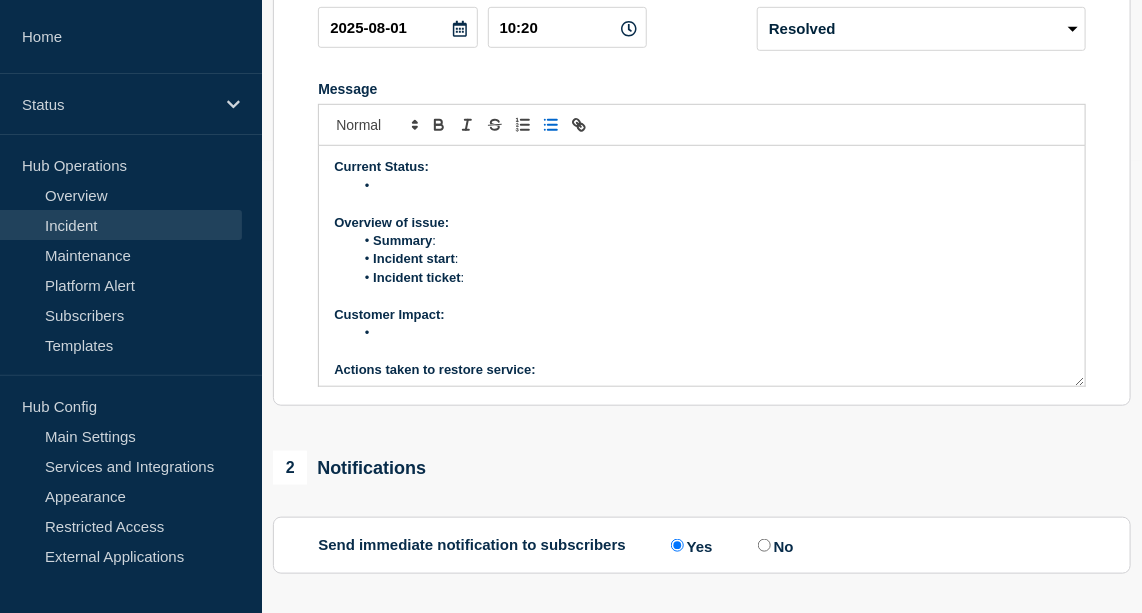 type 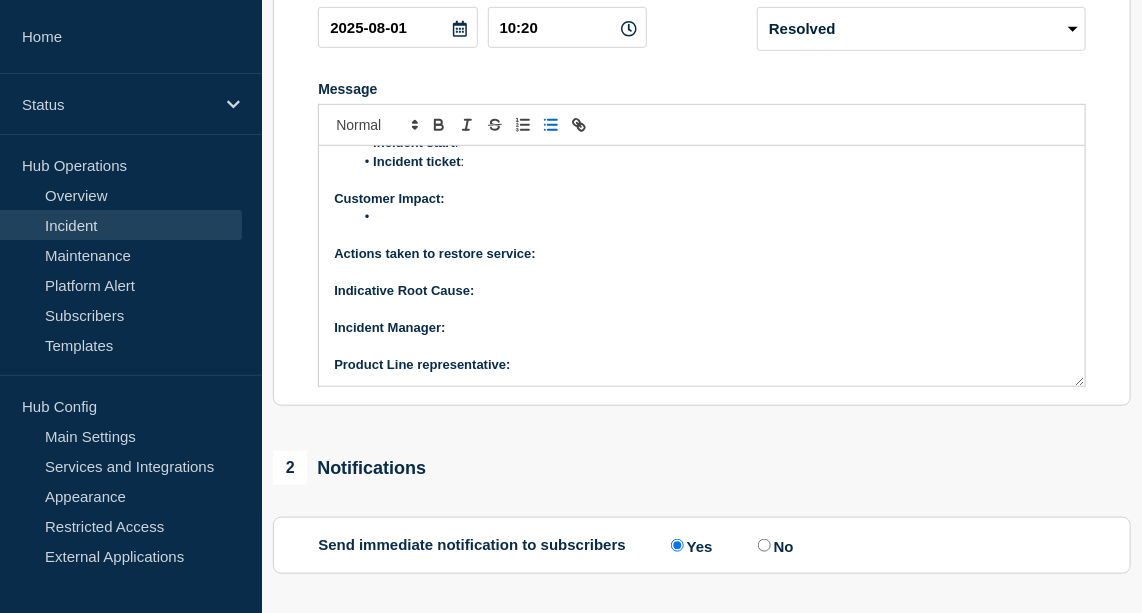 scroll, scrollTop: 108, scrollLeft: 0, axis: vertical 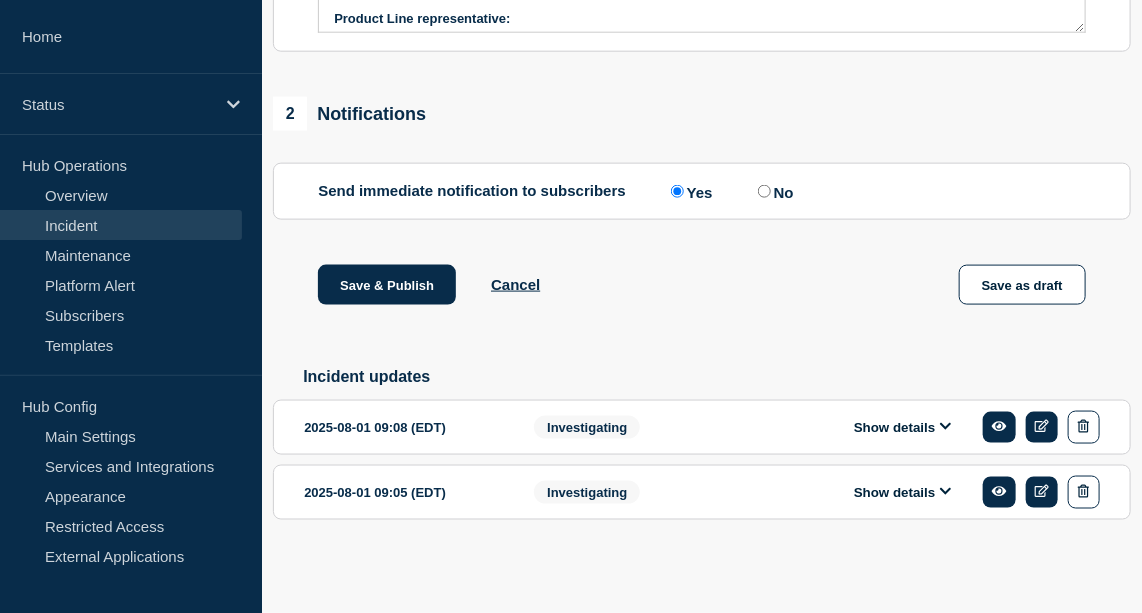 click on "Show details" at bounding box center (903, 427) 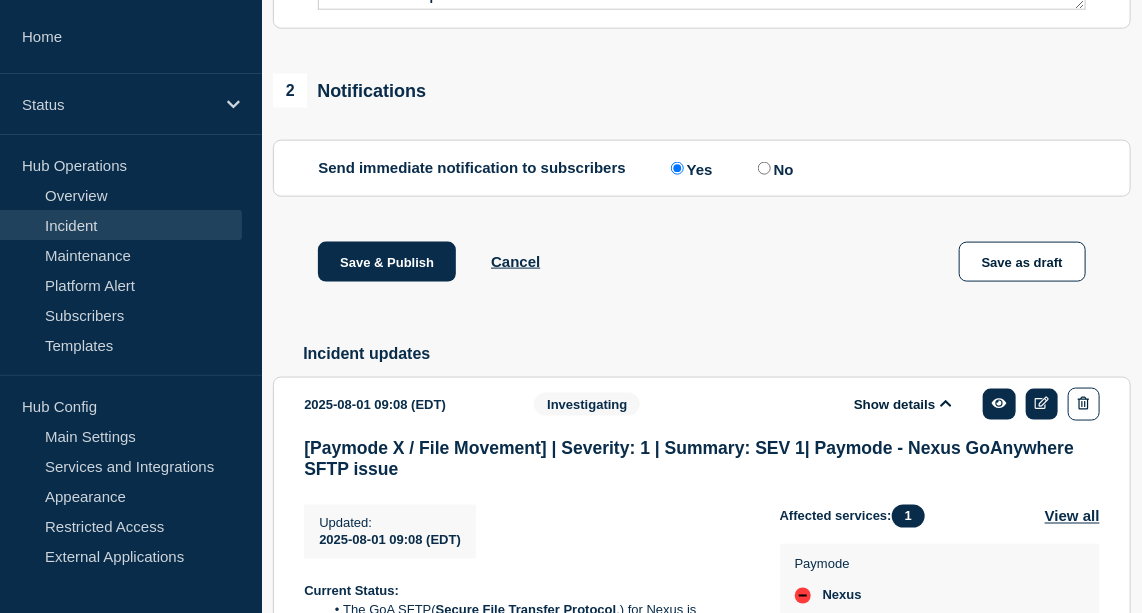 scroll, scrollTop: 1112, scrollLeft: 0, axis: vertical 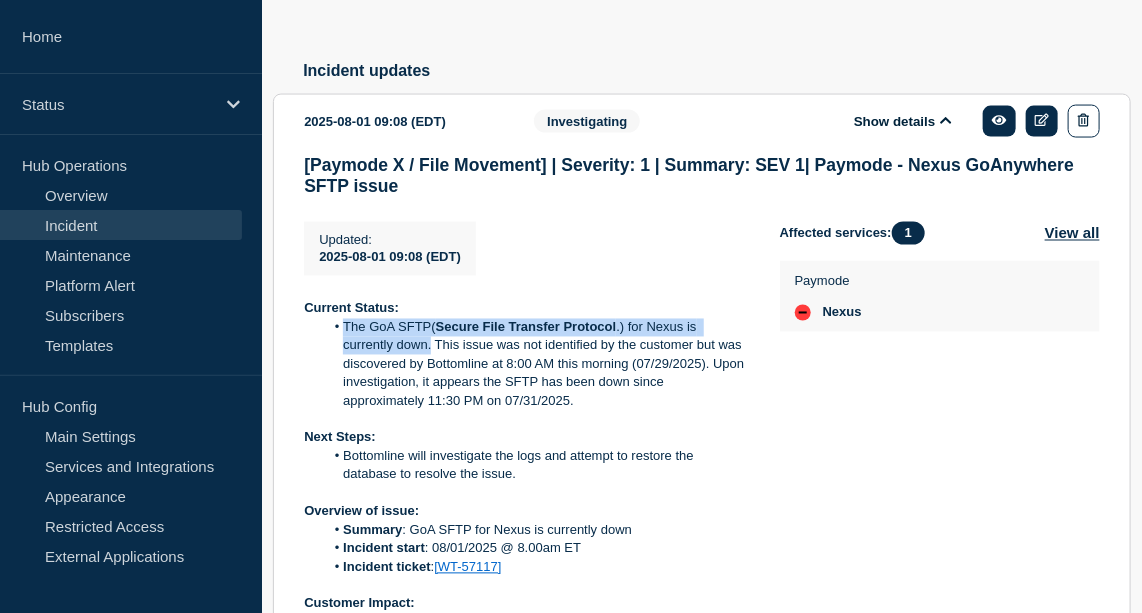 drag, startPoint x: 341, startPoint y: 356, endPoint x: 429, endPoint y: 367, distance: 88.68484 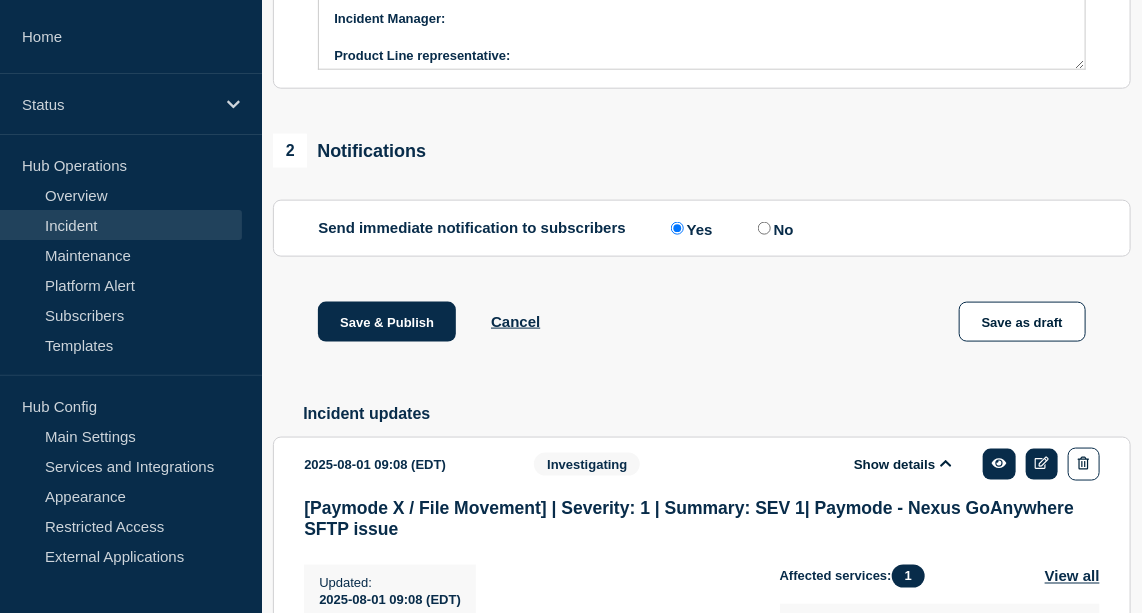 scroll, scrollTop: 541, scrollLeft: 0, axis: vertical 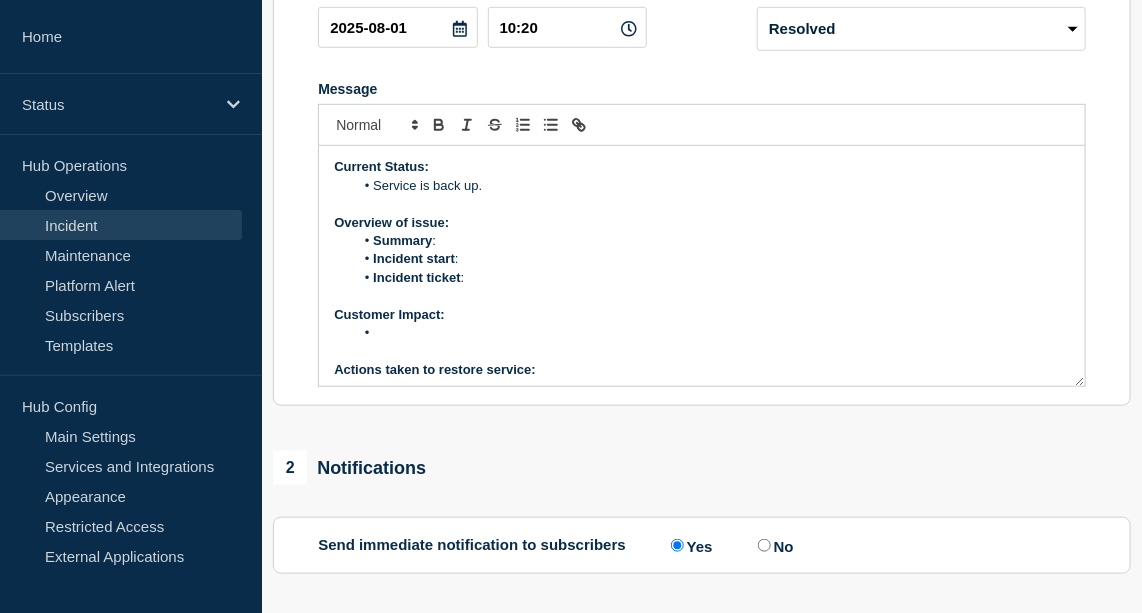 drag, startPoint x: 500, startPoint y: 206, endPoint x: 373, endPoint y: 204, distance: 127.01575 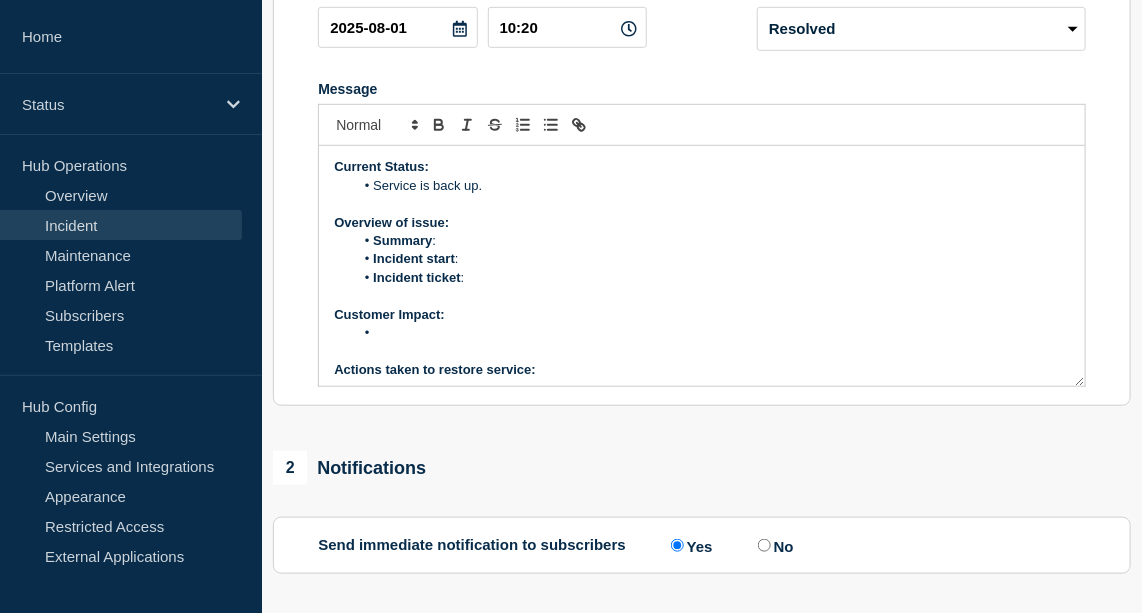 click on "Service is back up." at bounding box center [712, 186] 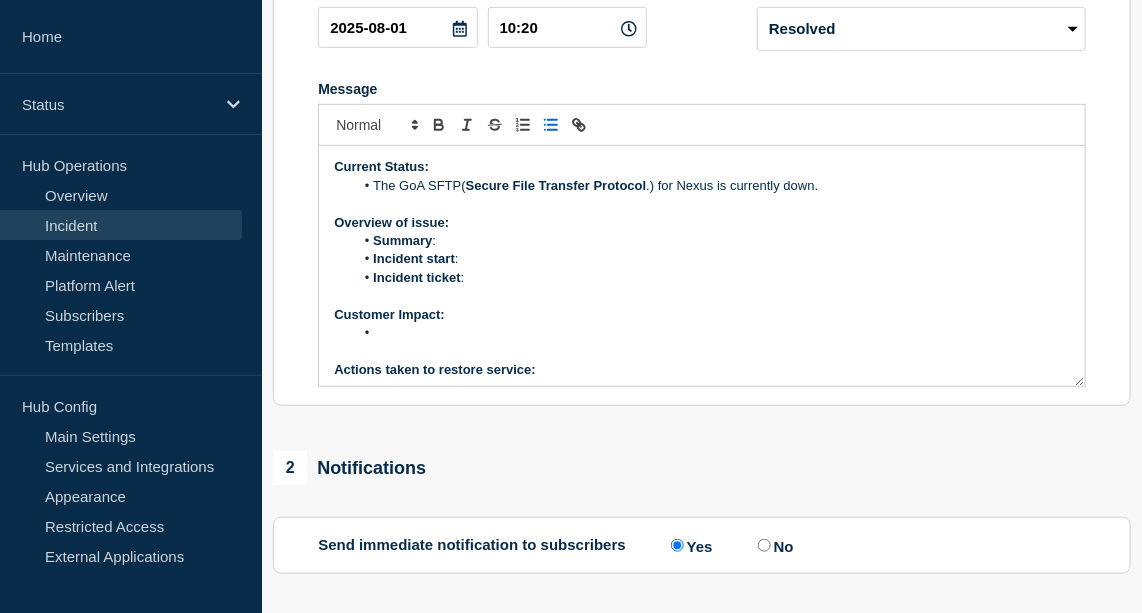 click on "The GoA SFTP( Secure File Transfer Protocol .) for Nexus is currently down." at bounding box center [712, 186] 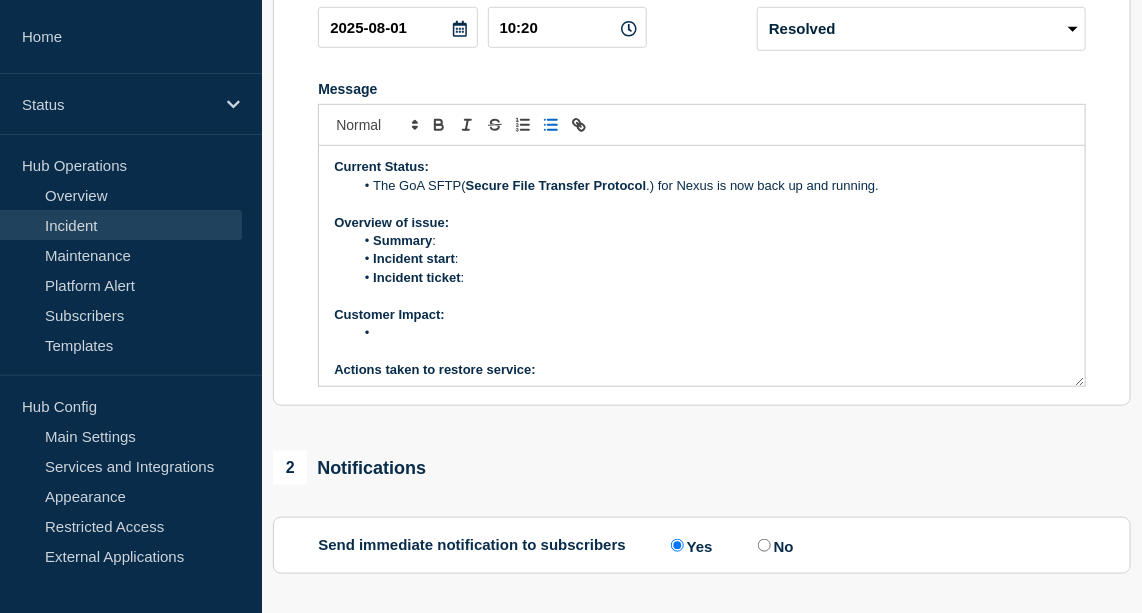 scroll, scrollTop: 116, scrollLeft: 0, axis: vertical 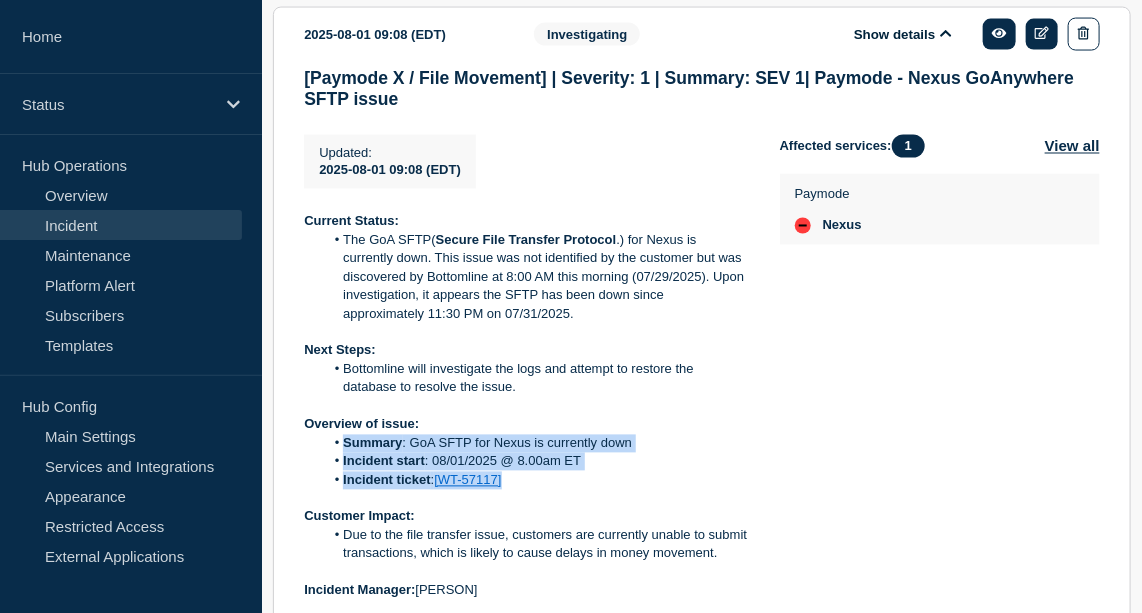 drag, startPoint x: 524, startPoint y: 510, endPoint x: 342, endPoint y: 464, distance: 187.7232 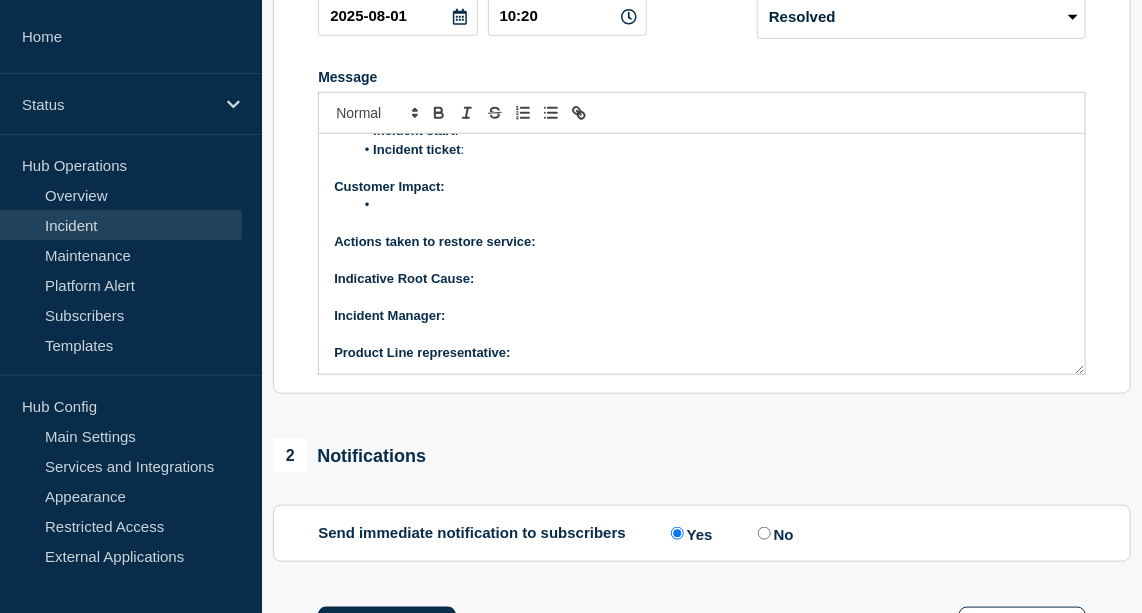 scroll, scrollTop: 274, scrollLeft: 0, axis: vertical 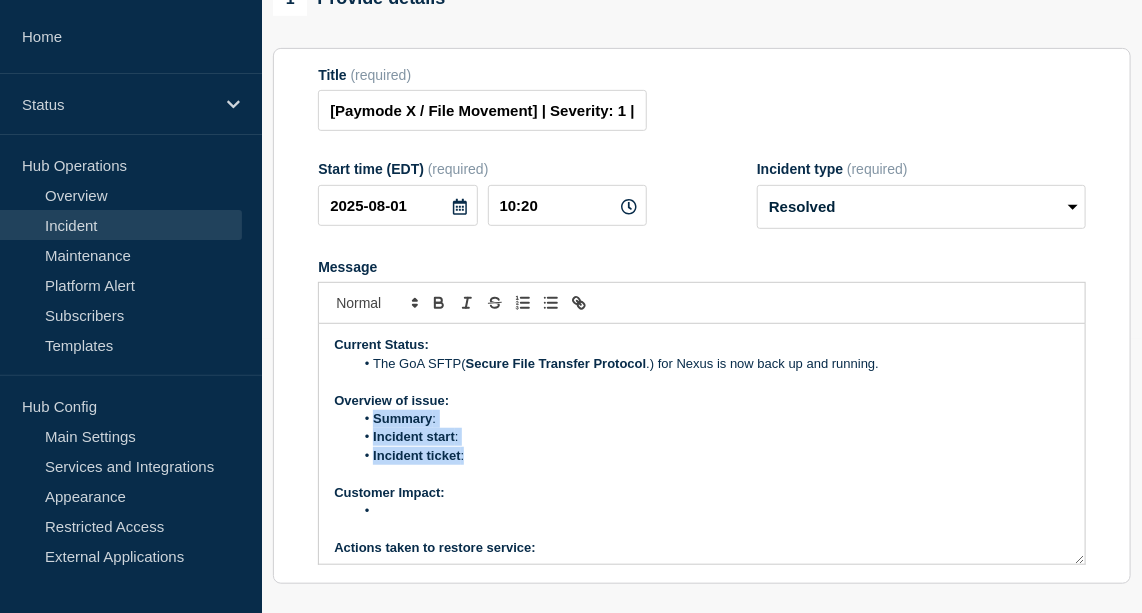 drag, startPoint x: 470, startPoint y: 480, endPoint x: 328, endPoint y: 432, distance: 149.8933 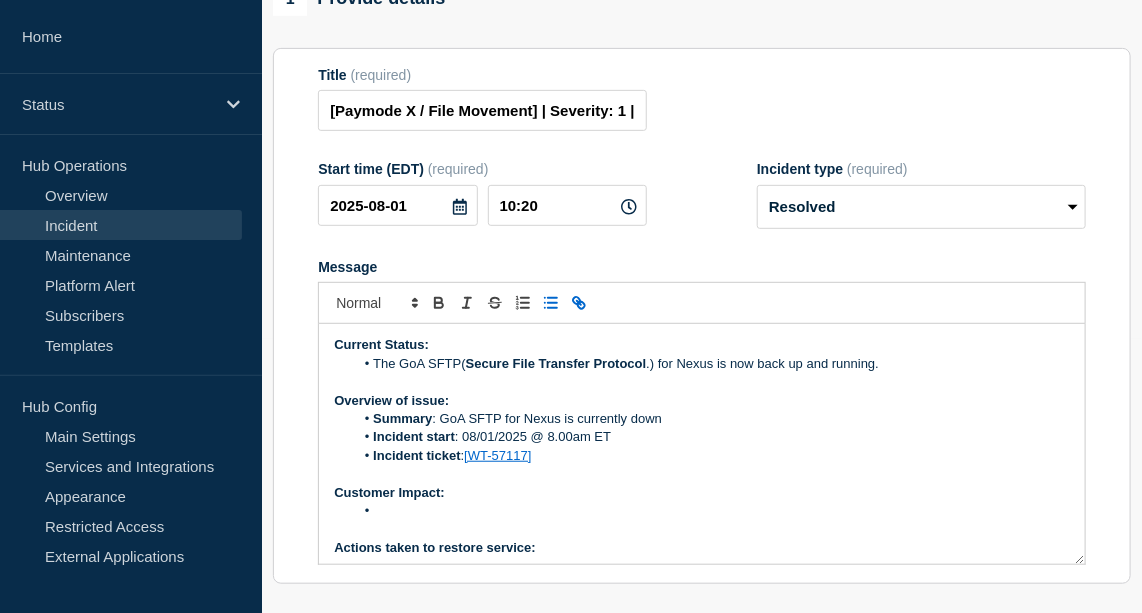 click at bounding box center (702, 530) 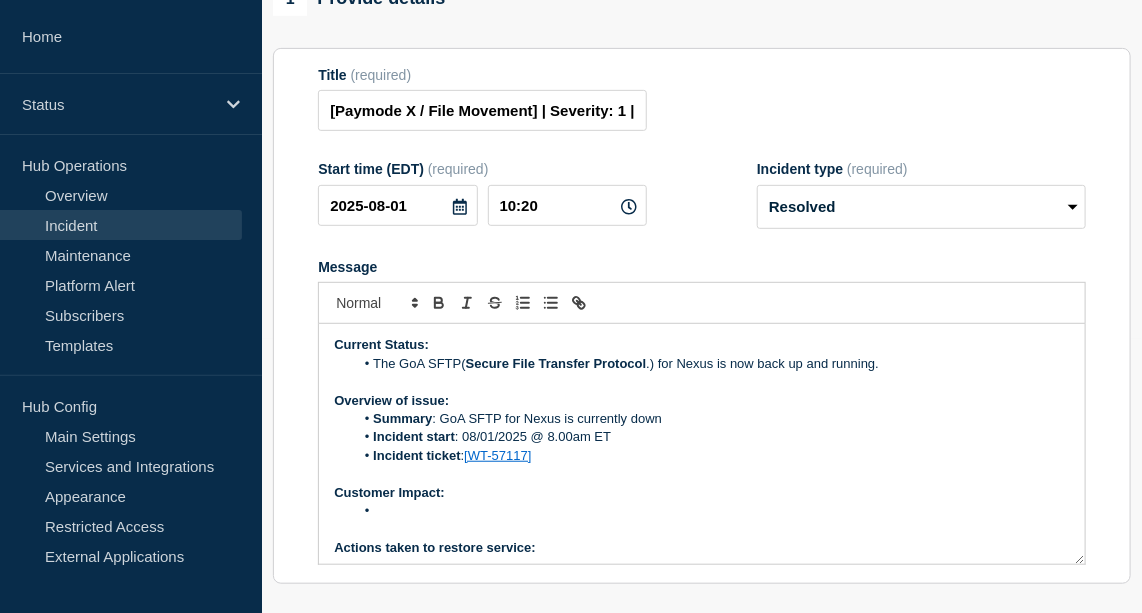 scroll, scrollTop: 116, scrollLeft: 0, axis: vertical 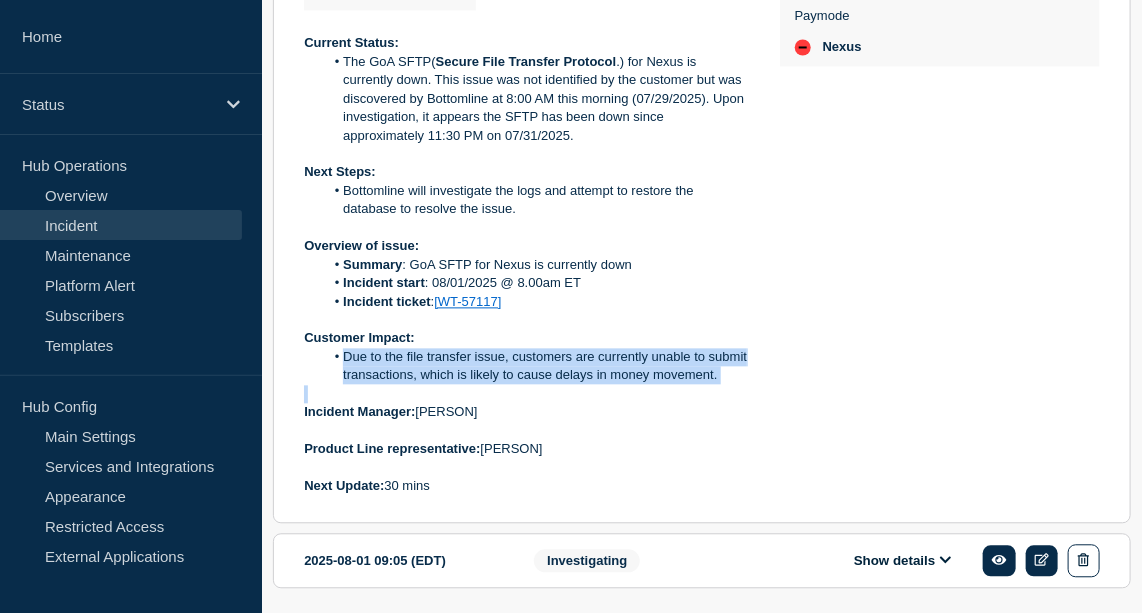 drag, startPoint x: 344, startPoint y: 384, endPoint x: 741, endPoint y: 423, distance: 398.911 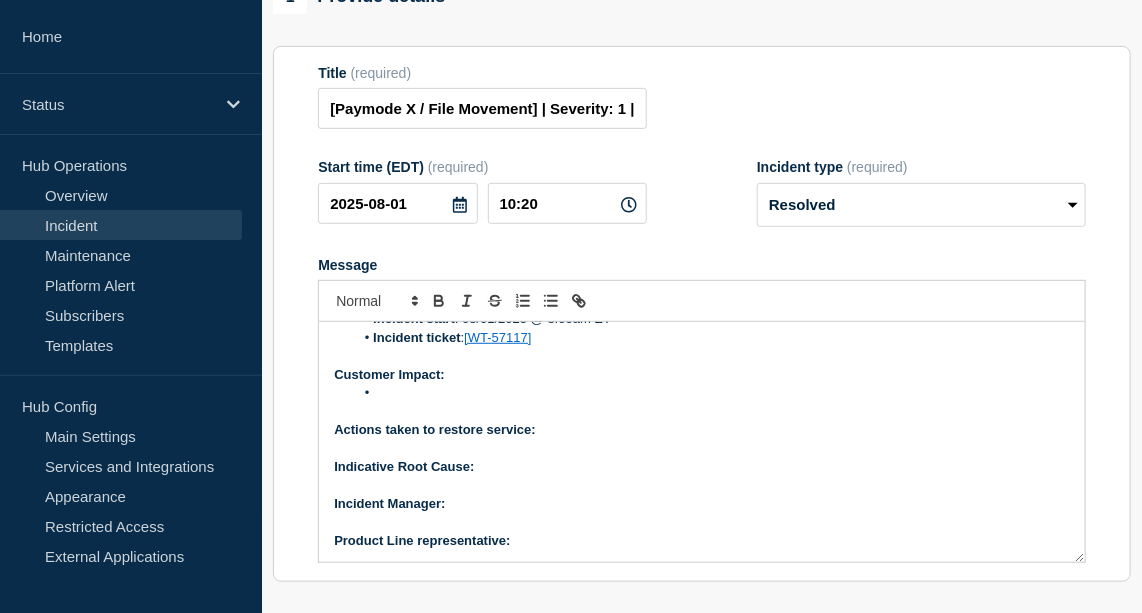 scroll, scrollTop: 303, scrollLeft: 0, axis: vertical 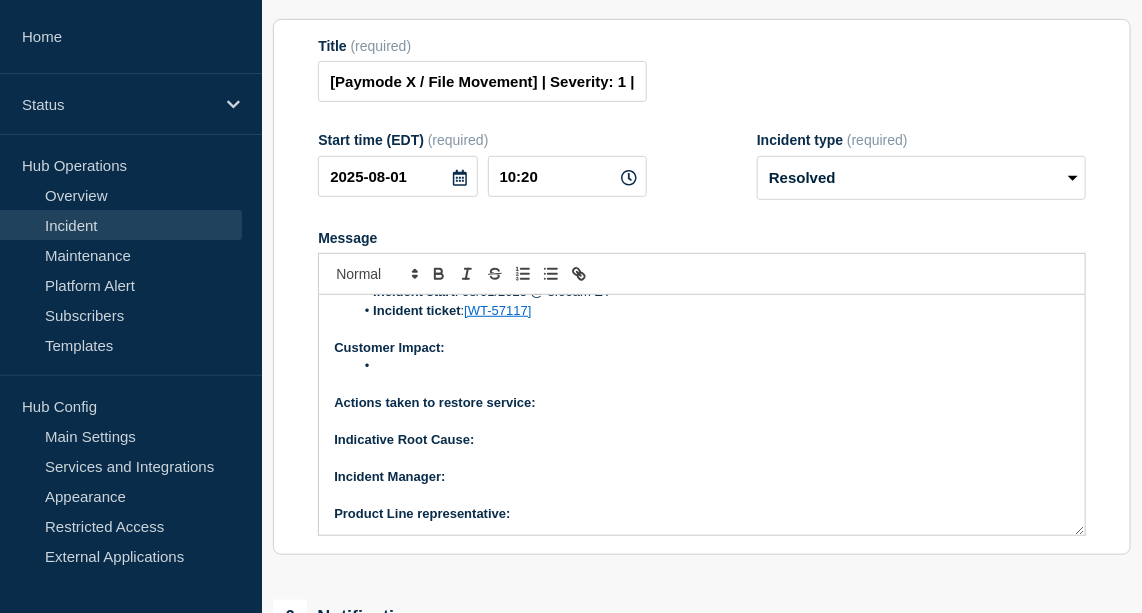 click at bounding box center (712, 366) 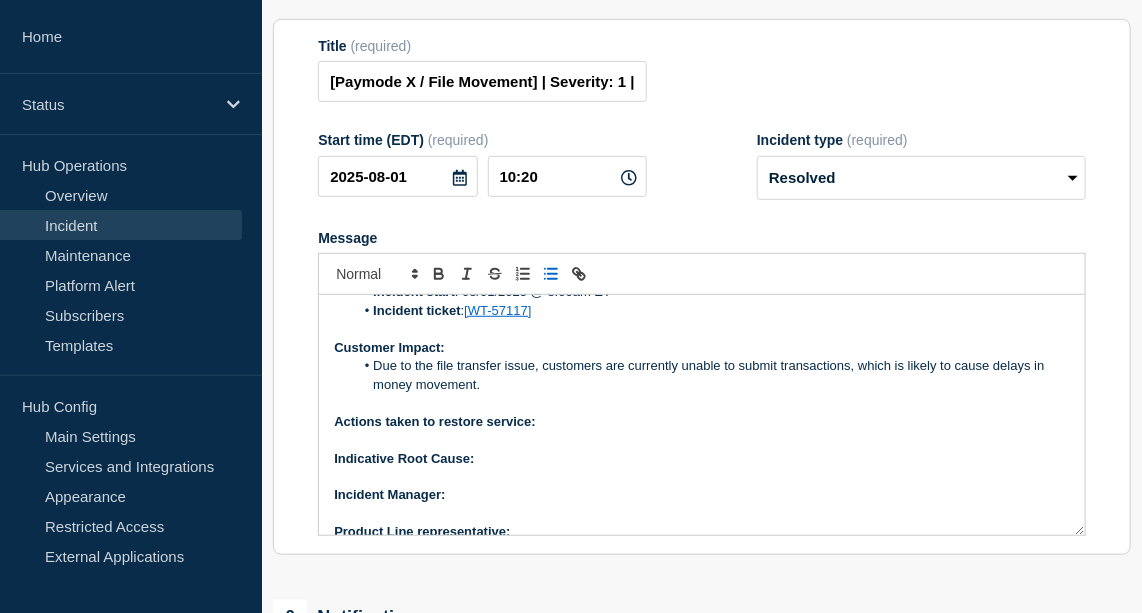 click on "Due to the file transfer issue, customers are currently unable to submit transactions, which is likely to cause delays in money movement." at bounding box center (712, 375) 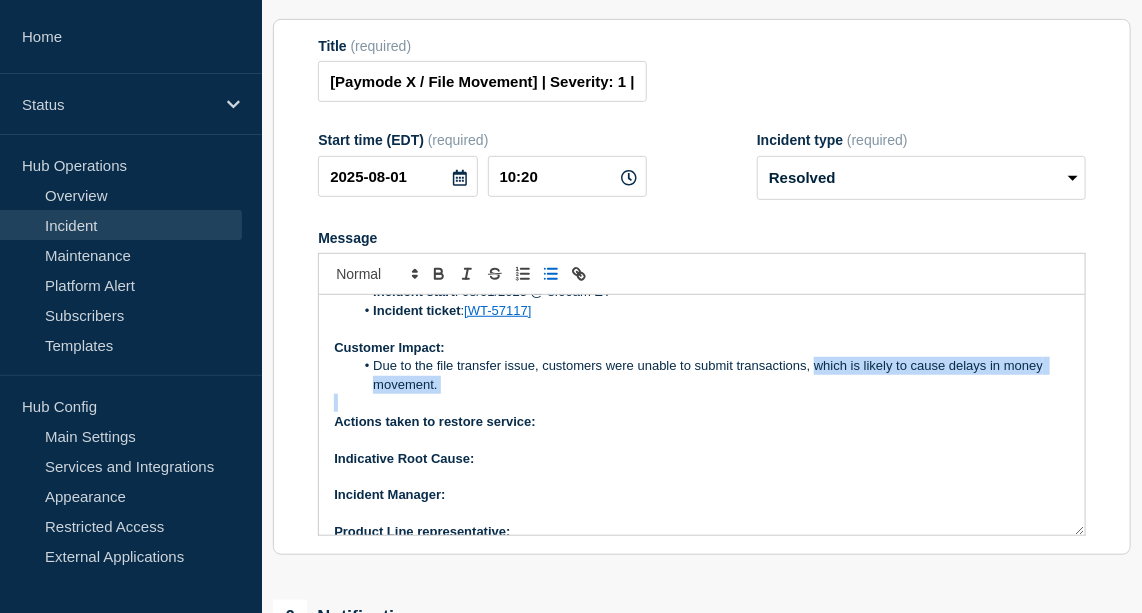 drag, startPoint x: 812, startPoint y: 381, endPoint x: 933, endPoint y: 417, distance: 126.24183 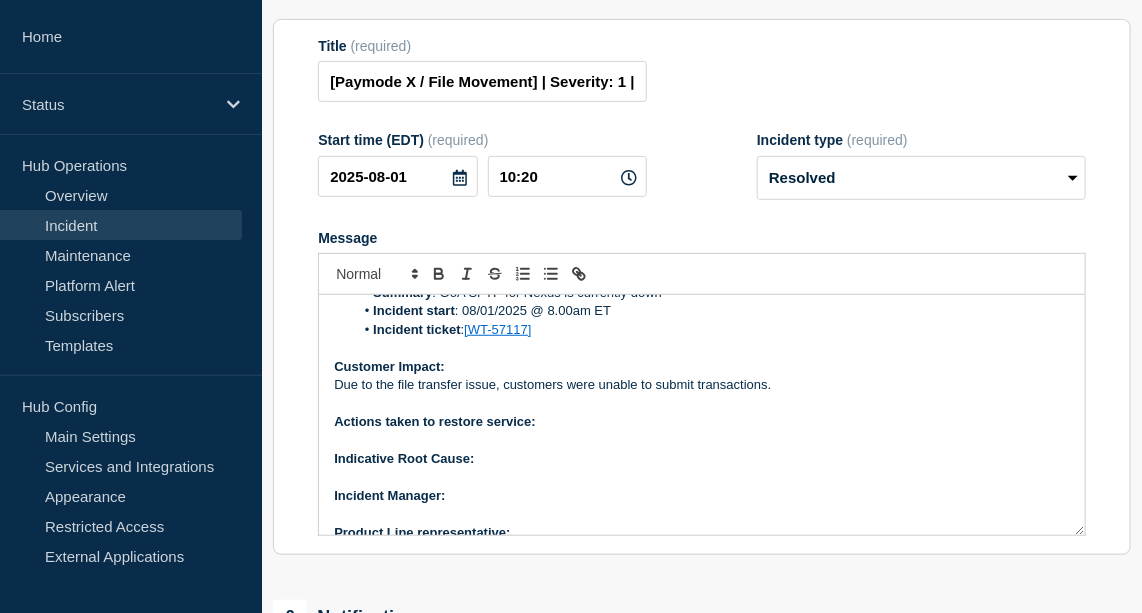 scroll, scrollTop: 116, scrollLeft: 0, axis: vertical 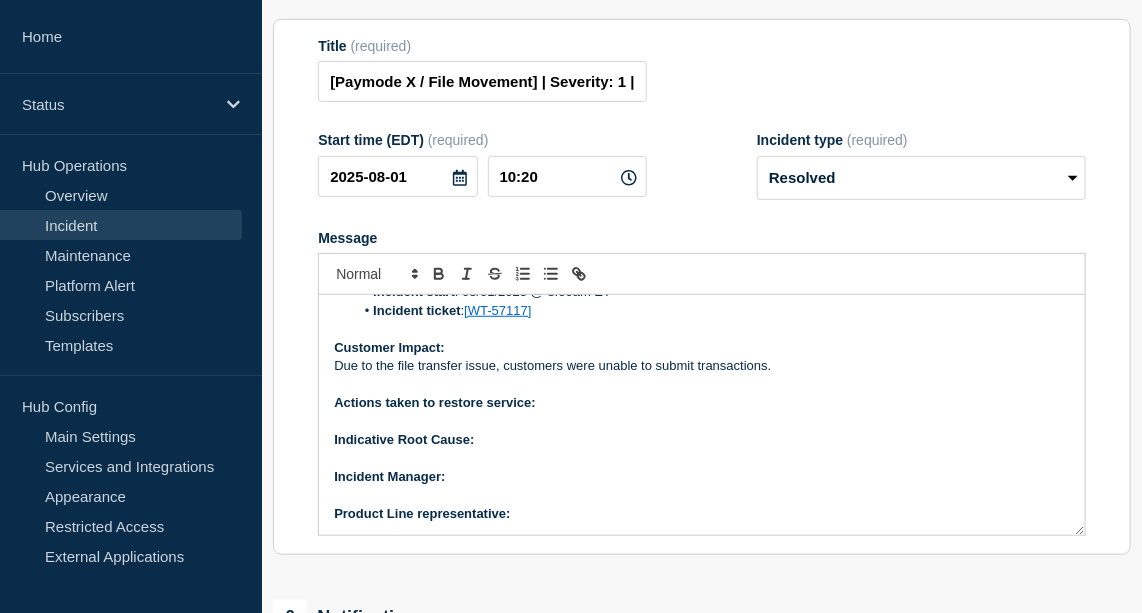 click on "Actions taken to restore service:" at bounding box center [702, 403] 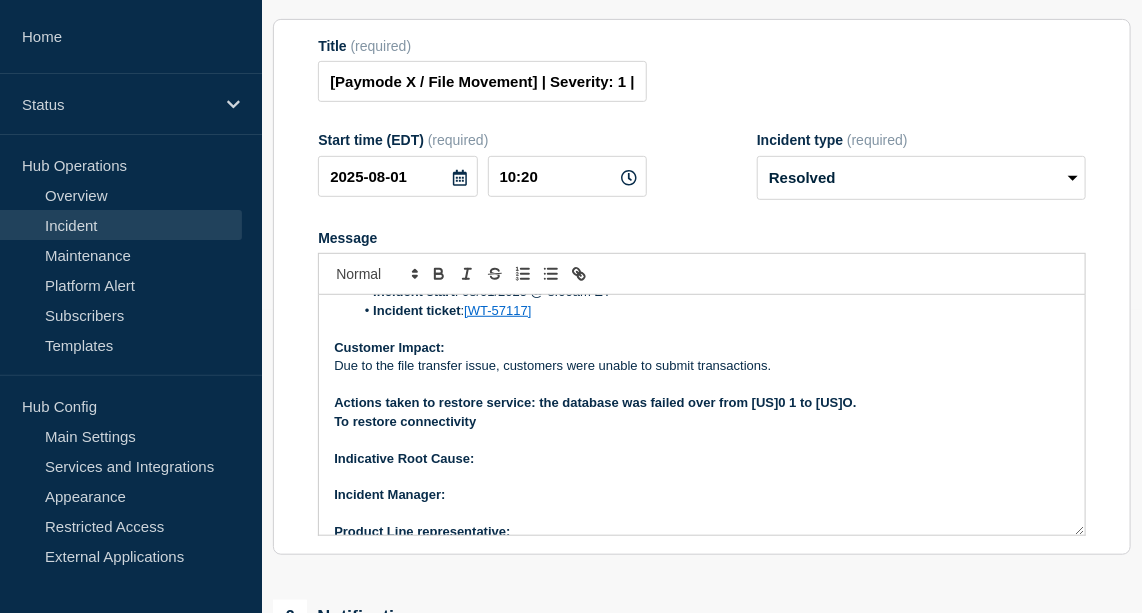 click on "Actions taken to restore service: the database was failed over from USO 1 to USO." at bounding box center [595, 402] 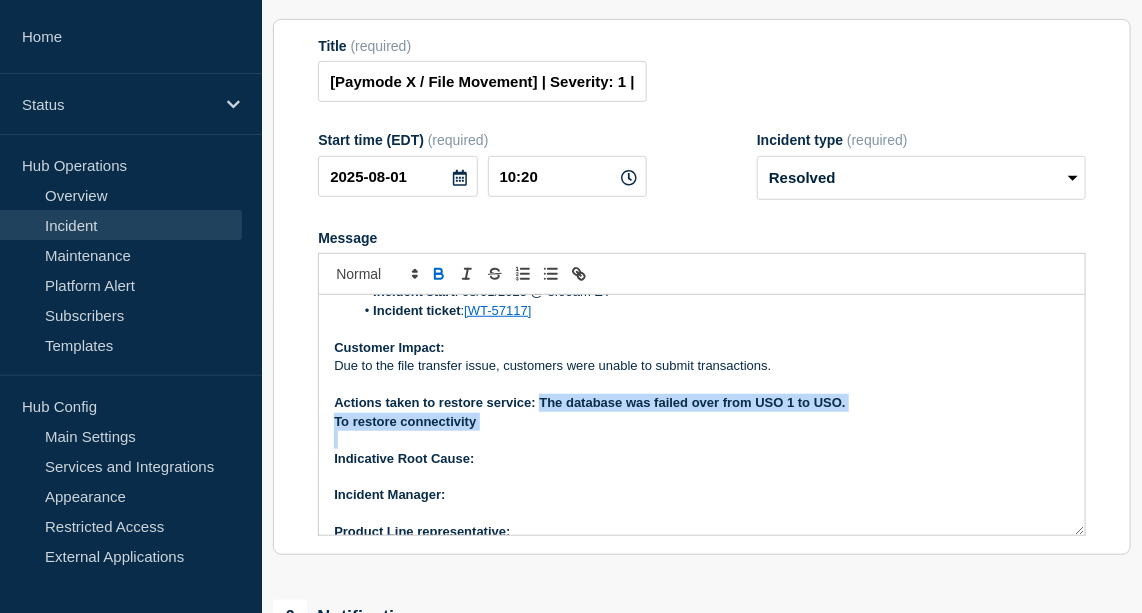 drag, startPoint x: 538, startPoint y: 419, endPoint x: 660, endPoint y: 462, distance: 129.3561 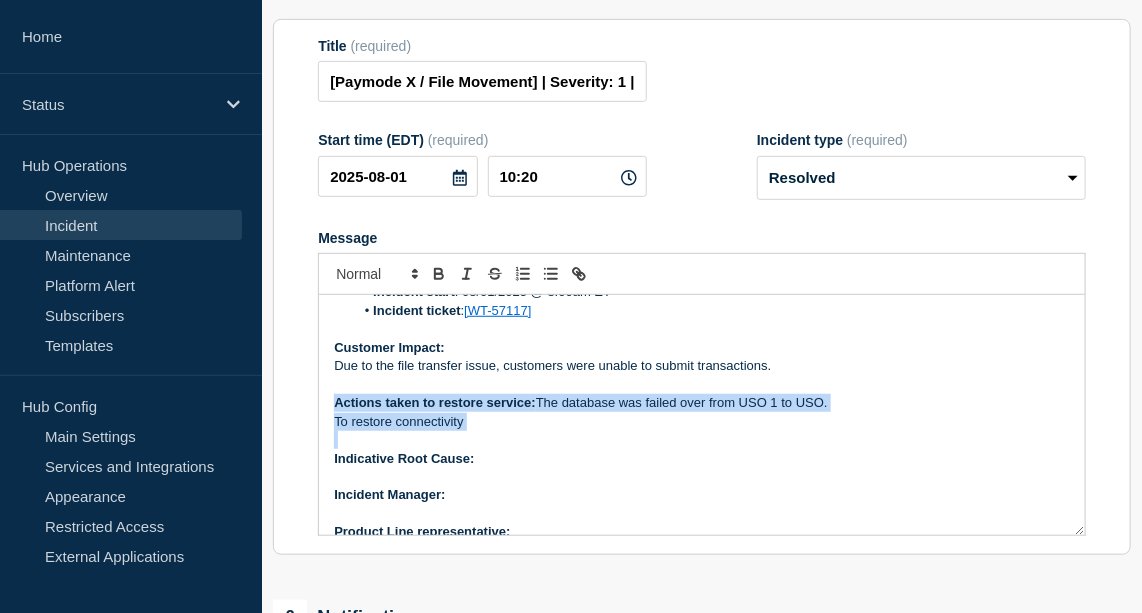 click at bounding box center [702, 440] 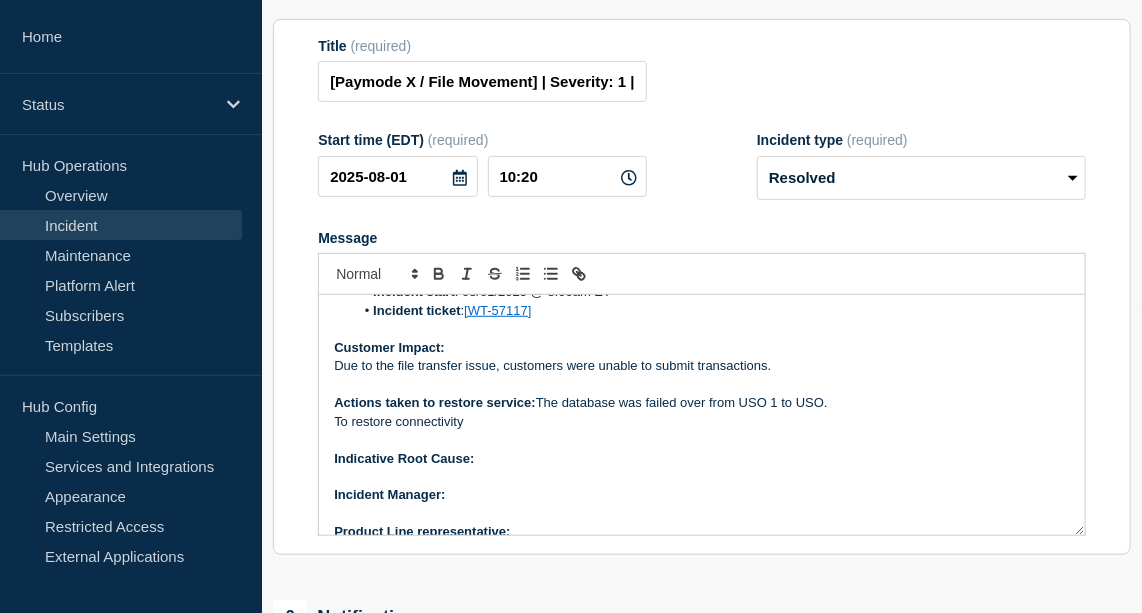 click on "Actions taken to restore service:  The database was failed over from USO 1 to USO." at bounding box center (702, 403) 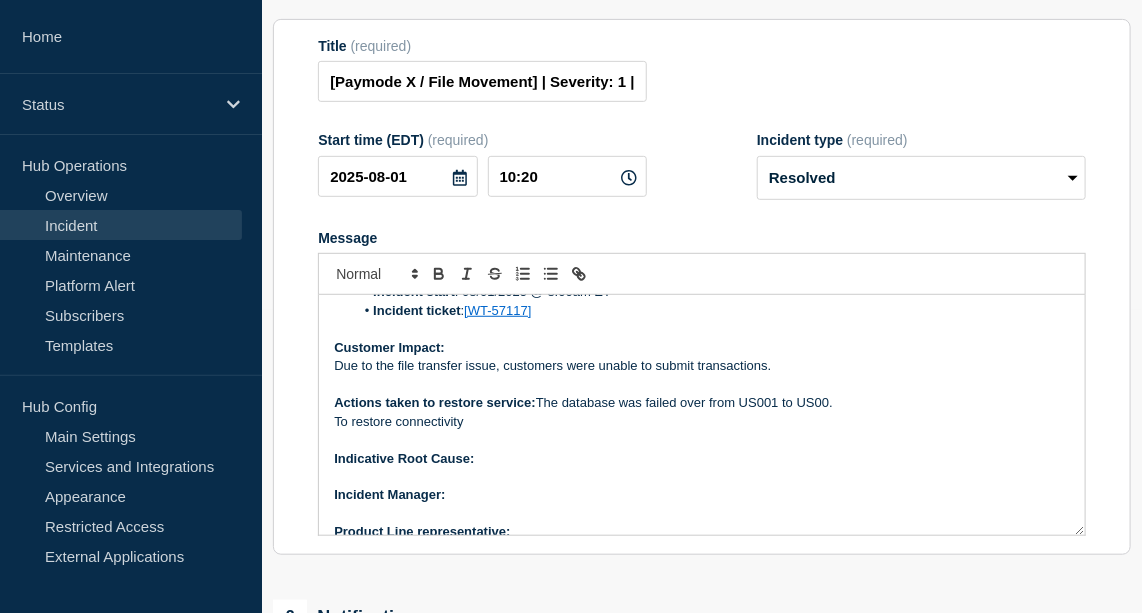 click on "Actions taken to restore service:  The database was failed over from US001 to US00." at bounding box center (702, 403) 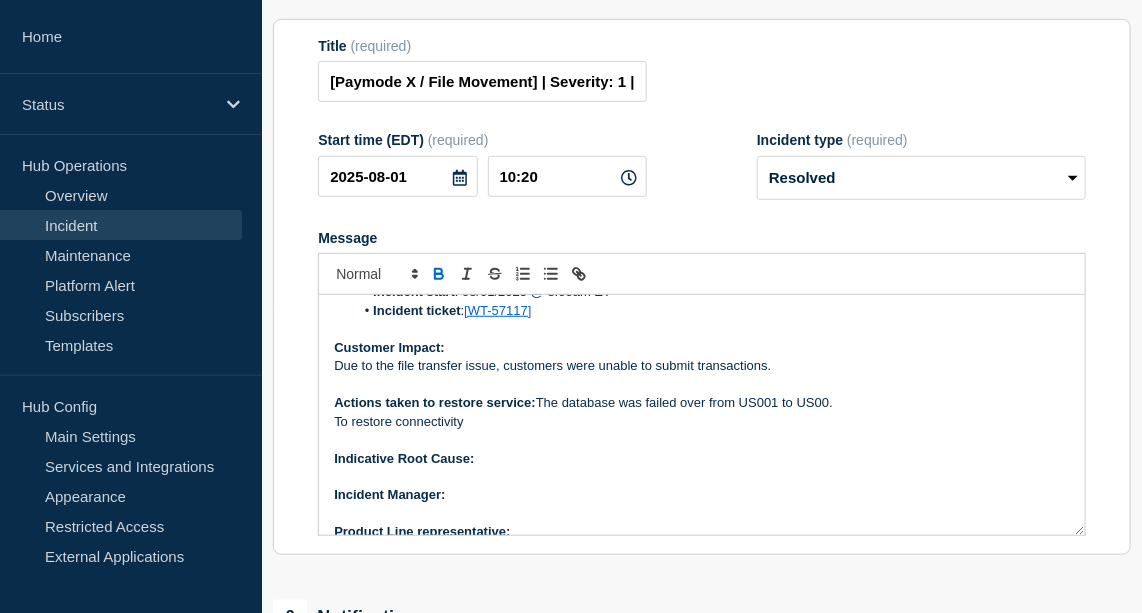 click on "Indicative Root Cause:" at bounding box center [702, 459] 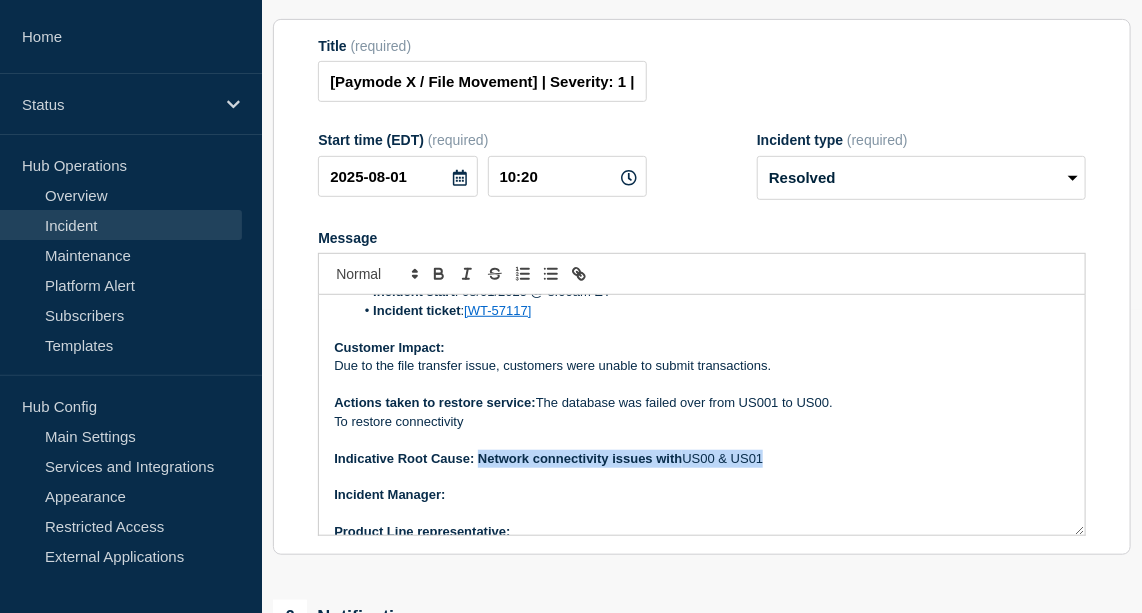 drag, startPoint x: 796, startPoint y: 484, endPoint x: 478, endPoint y: 477, distance: 318.07703 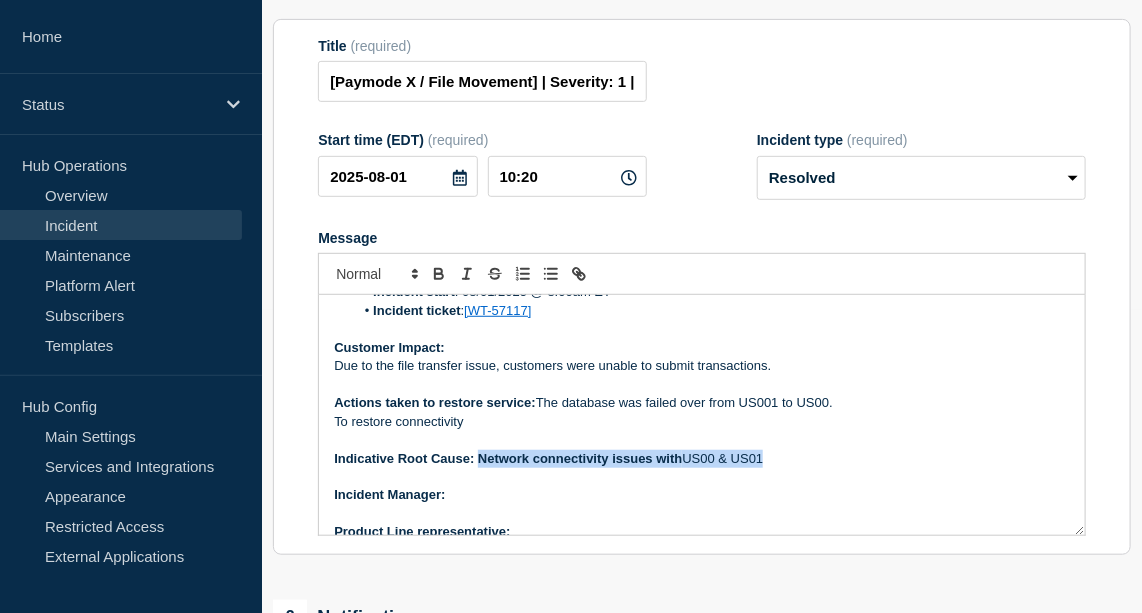 click on "Indicative Root Cause: Network connectivity issues with  US00 & US01" at bounding box center [702, 459] 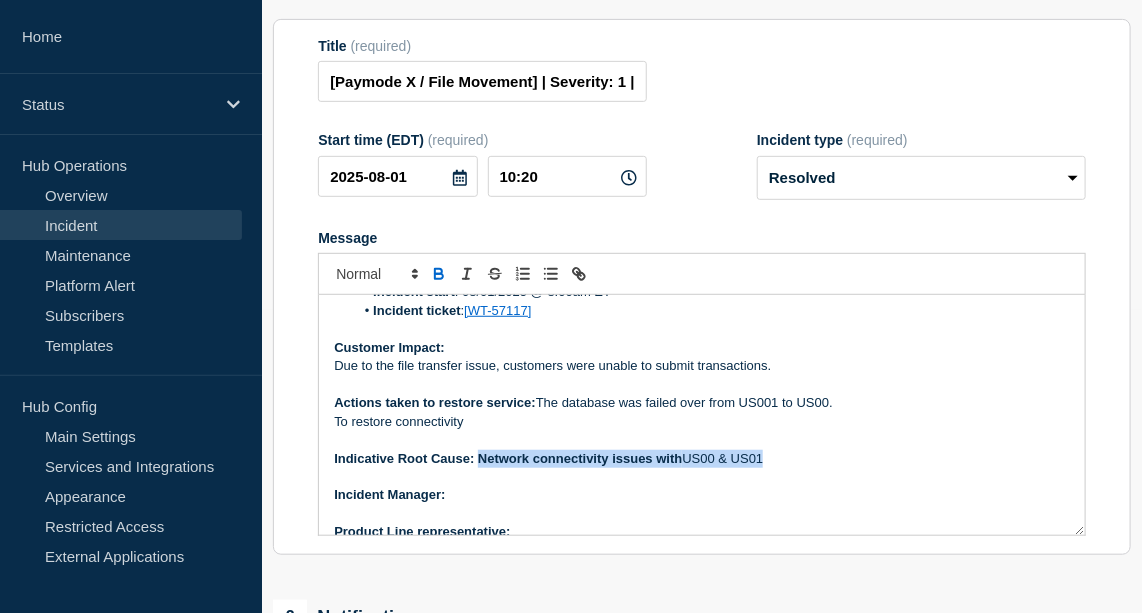 click 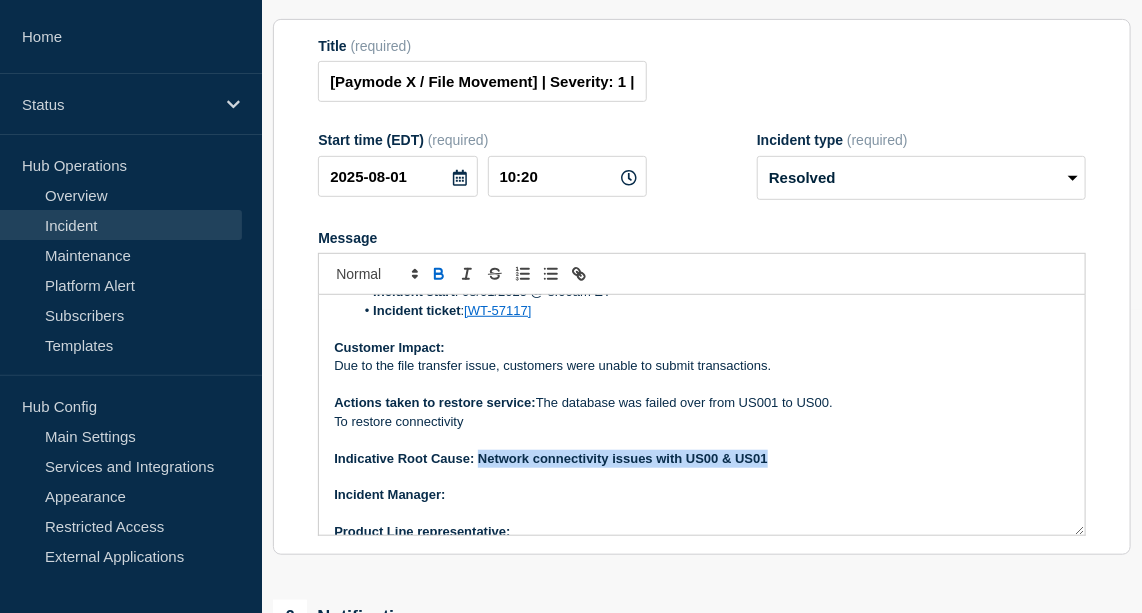 click 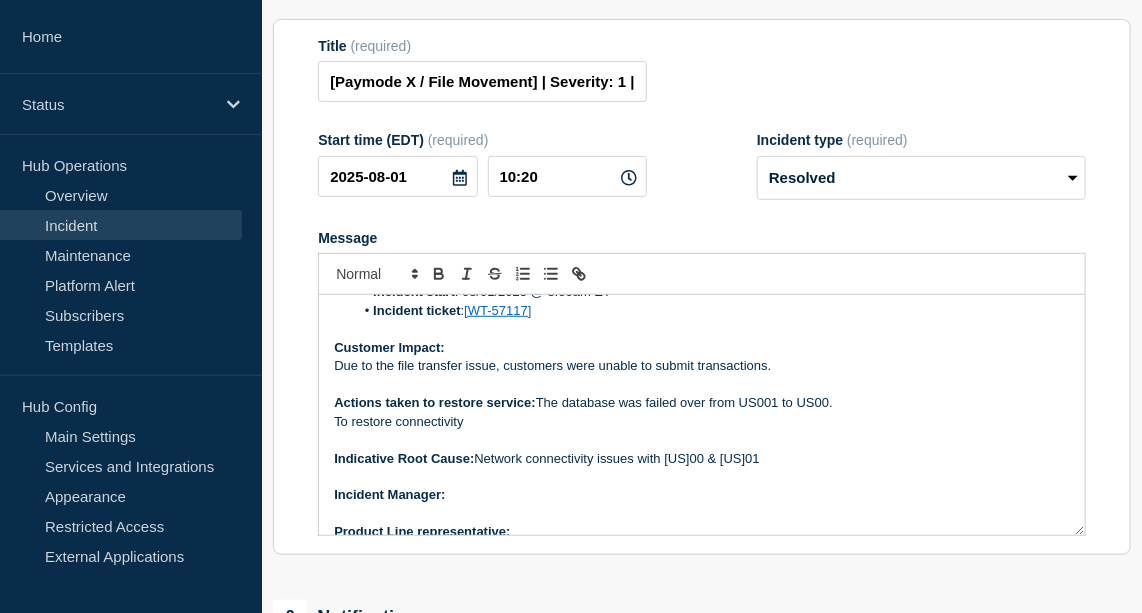 click on "﻿Incident Manager:" at bounding box center (702, 495) 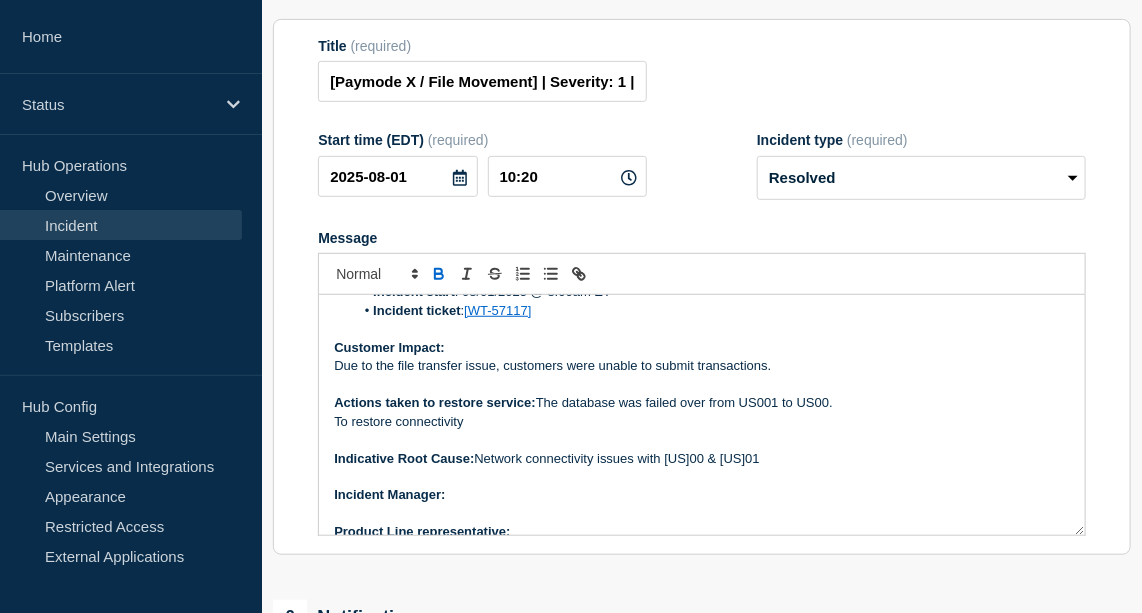 scroll, scrollTop: 134, scrollLeft: 0, axis: vertical 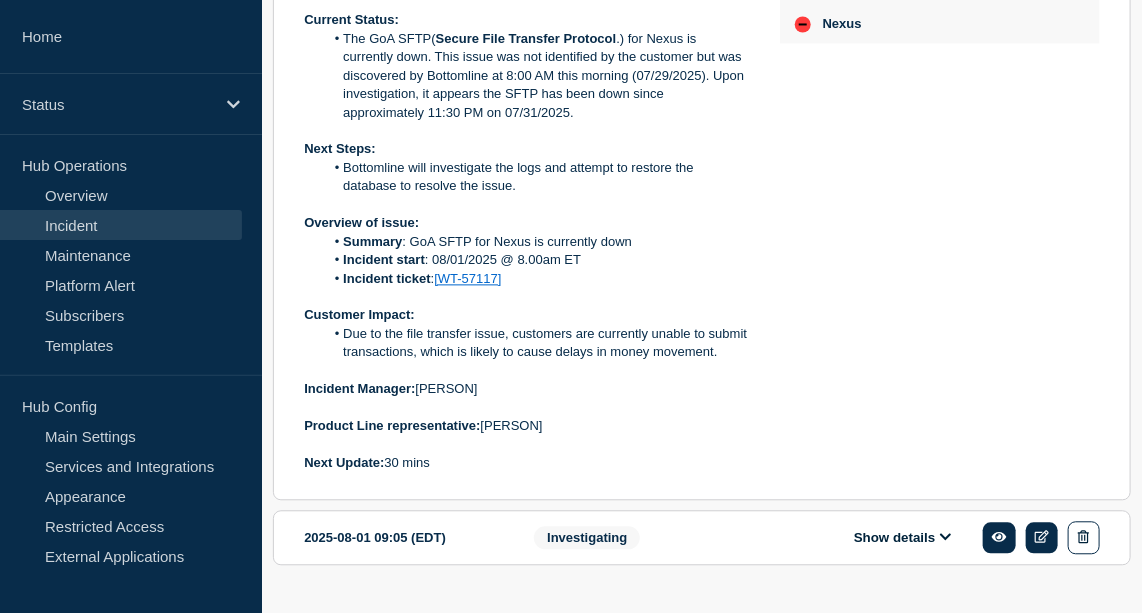 drag, startPoint x: 298, startPoint y: 410, endPoint x: 587, endPoint y: 452, distance: 292.03595 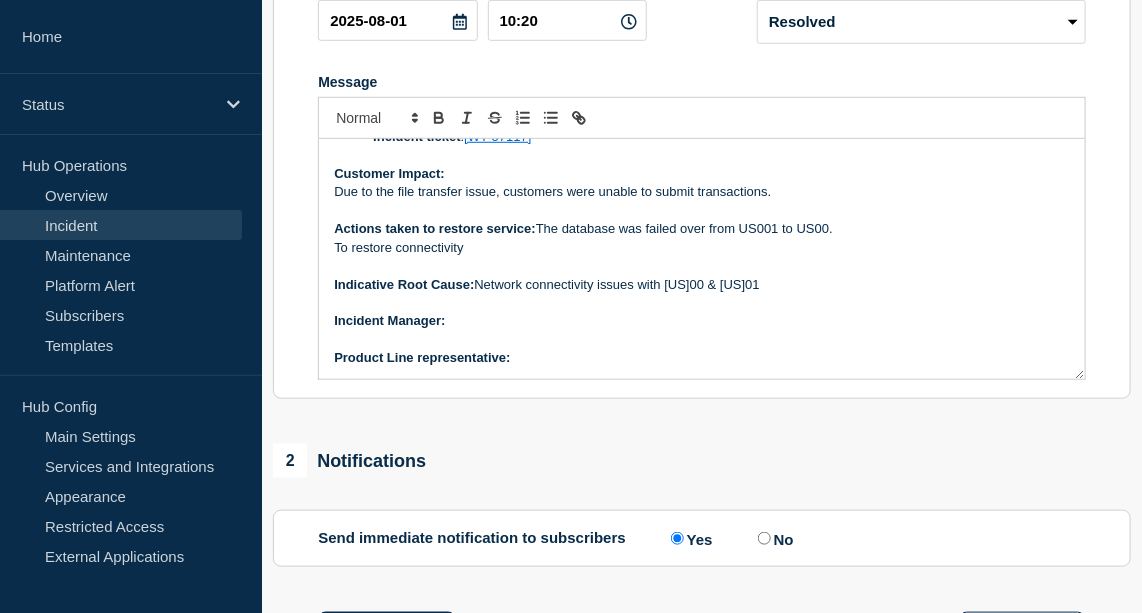scroll, scrollTop: 458, scrollLeft: 0, axis: vertical 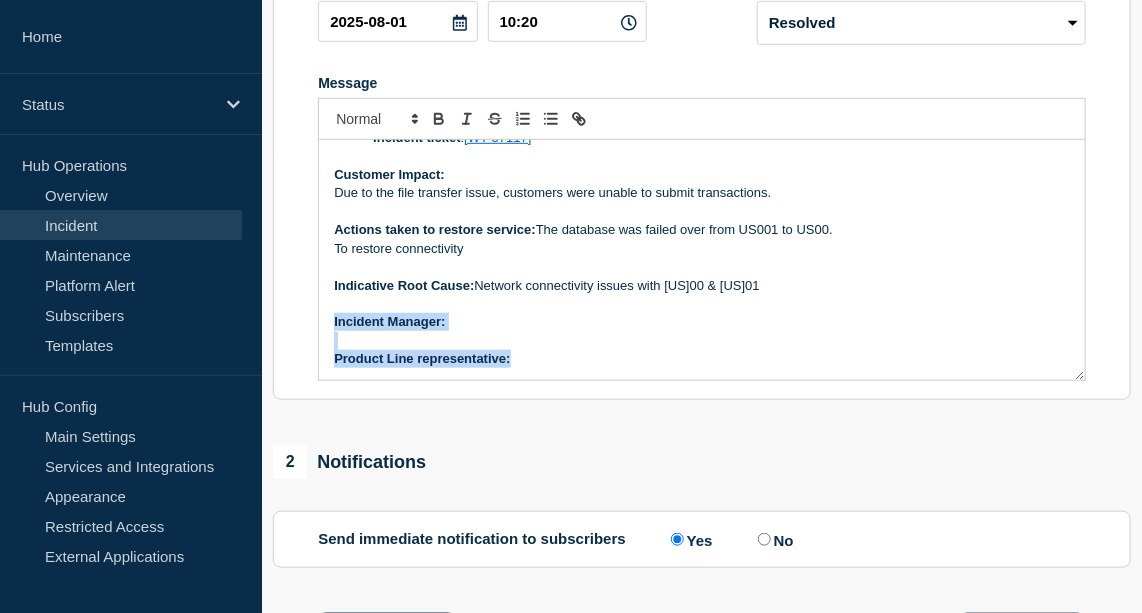 drag, startPoint x: 332, startPoint y: 346, endPoint x: 565, endPoint y: 410, distance: 241.62988 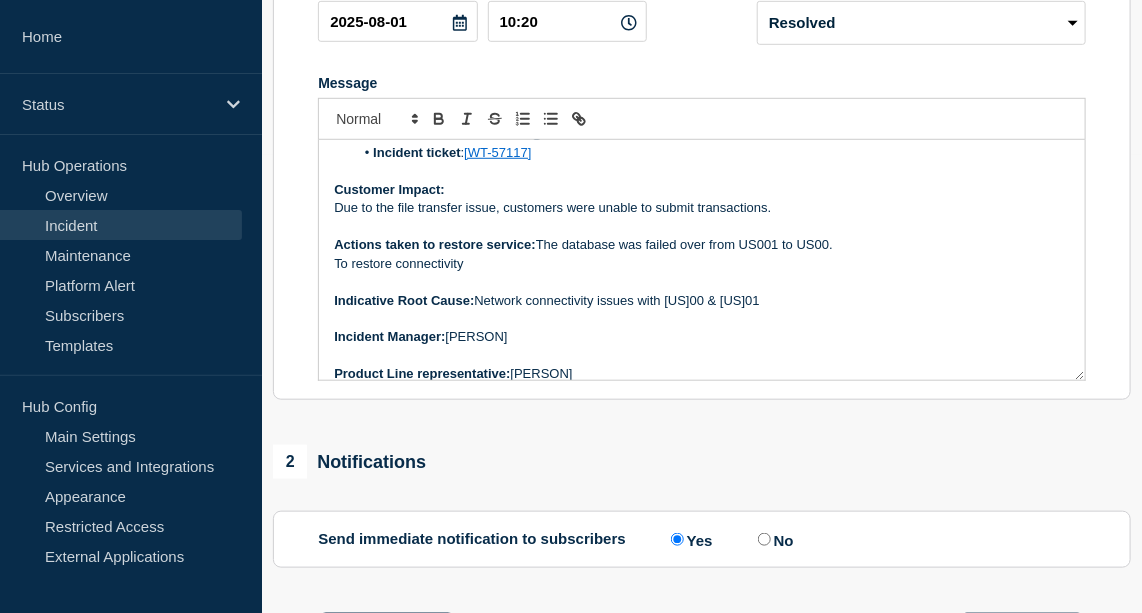 scroll, scrollTop: 121, scrollLeft: 0, axis: vertical 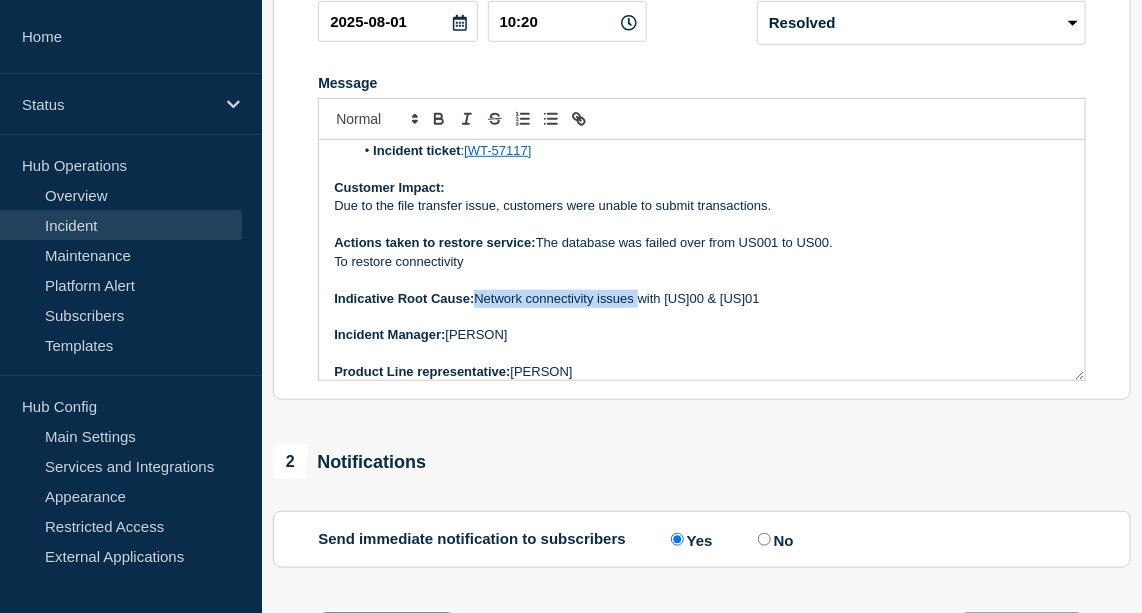 drag, startPoint x: 641, startPoint y: 316, endPoint x: 480, endPoint y: 329, distance: 161.52399 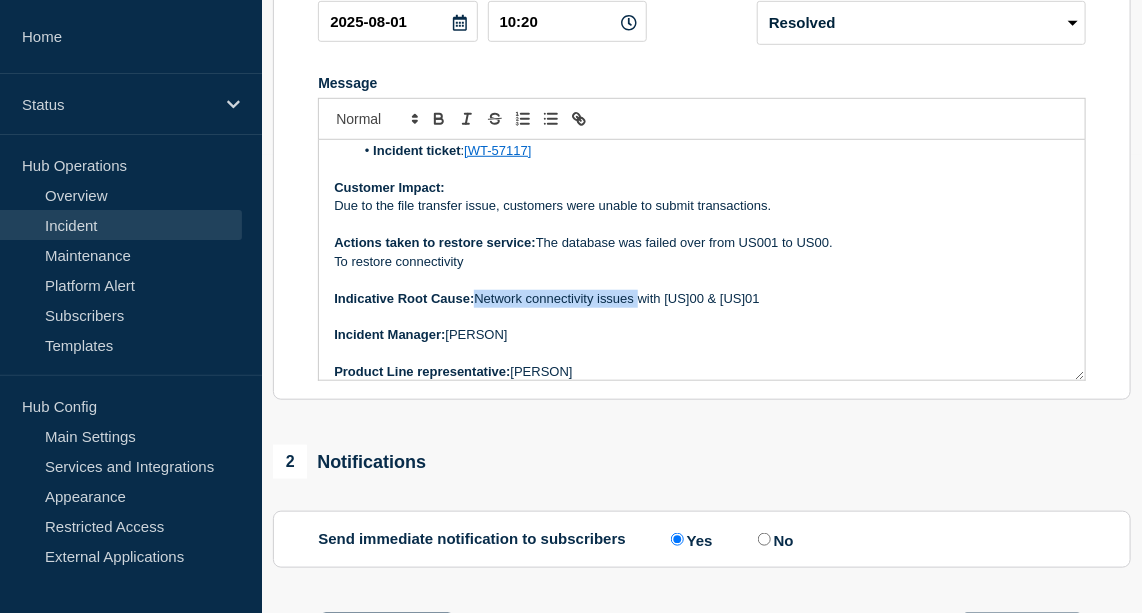 click on "Indicative Root Cause:  Network connectivity issues with US00 & US01" at bounding box center [702, 299] 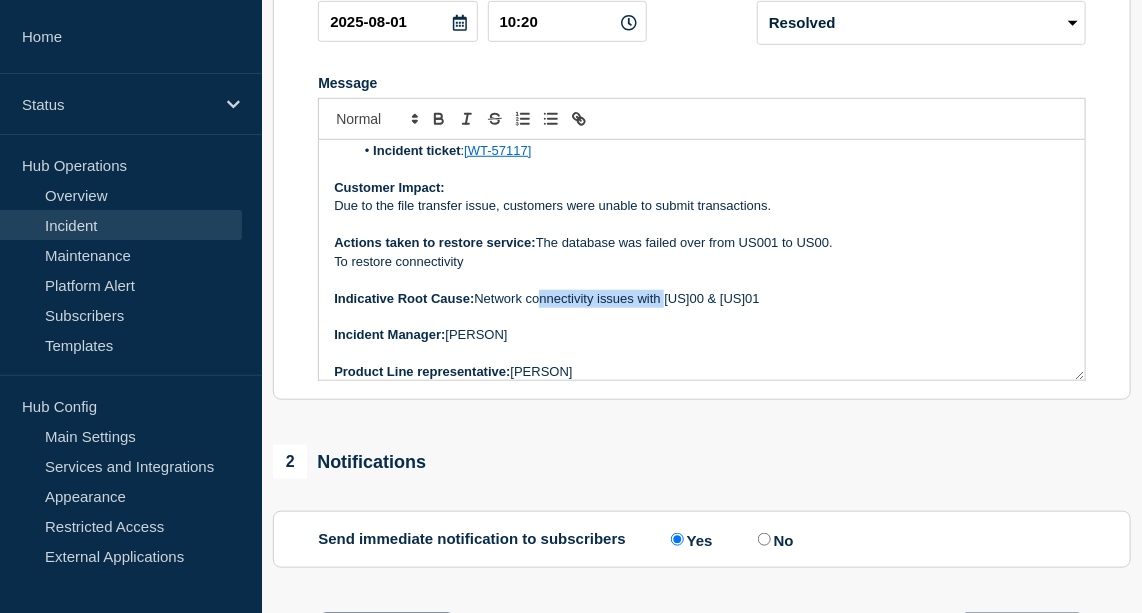 drag, startPoint x: 667, startPoint y: 316, endPoint x: 541, endPoint y: 329, distance: 126.66886 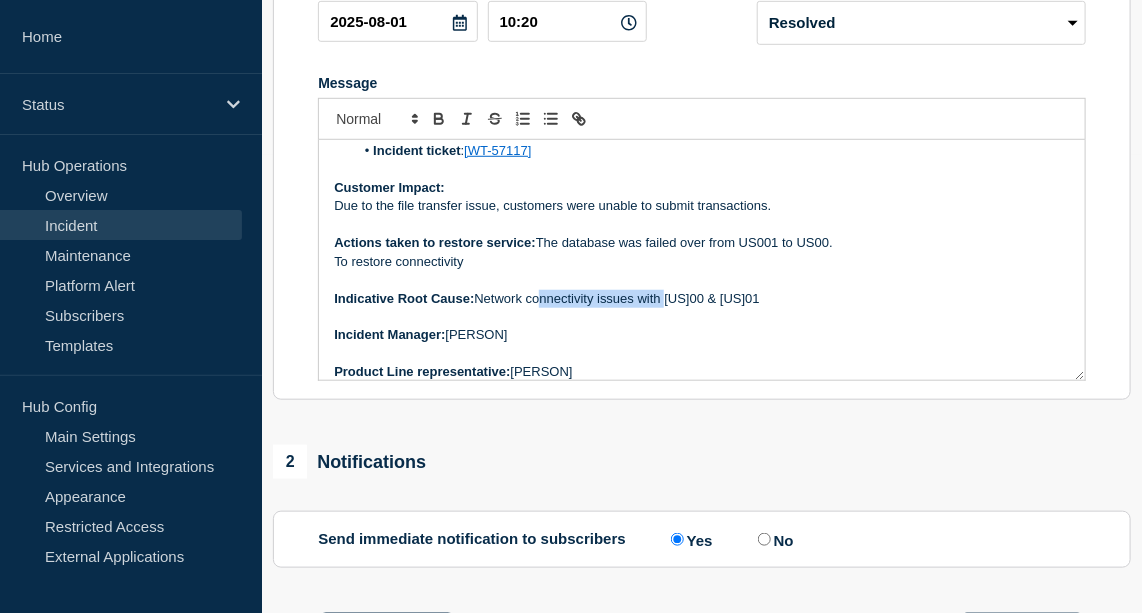 click on "Indicative Root Cause:  Network connectivity issues with US00 & US01" at bounding box center [702, 299] 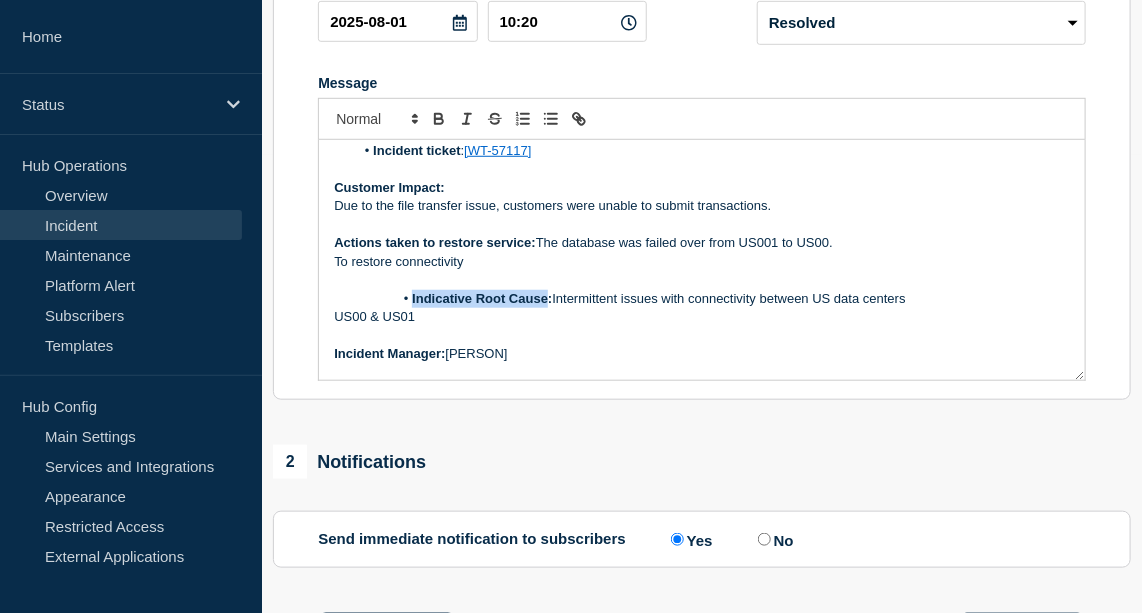 drag, startPoint x: 547, startPoint y: 323, endPoint x: 379, endPoint y: 312, distance: 168.35974 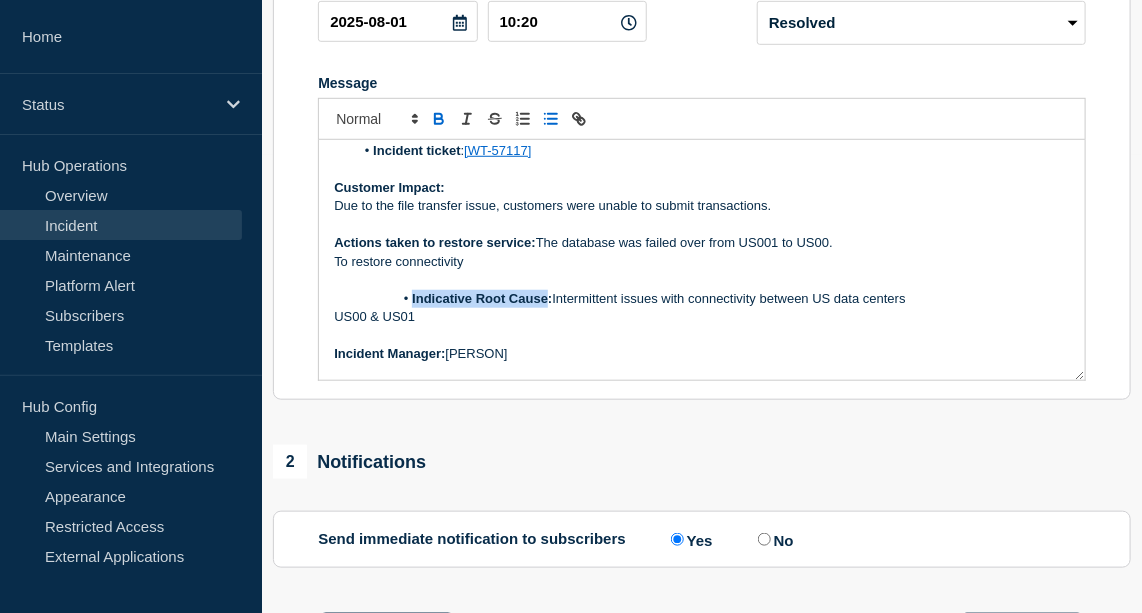 click 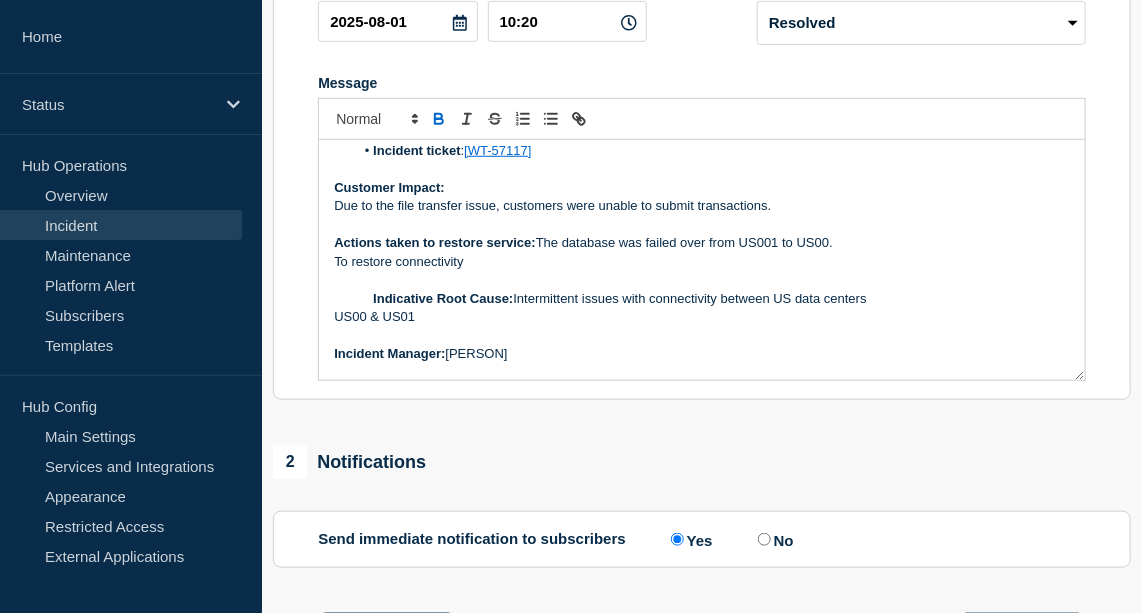 click on "Indicative Root Cause:" at bounding box center (443, 298) 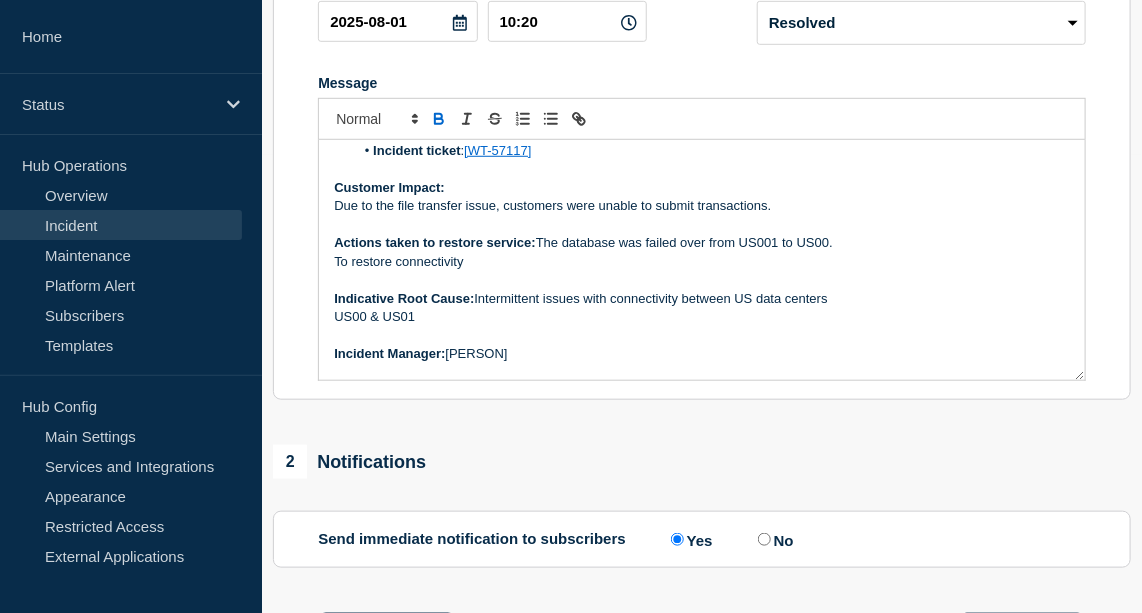 click on "US00 & US01" at bounding box center [702, 317] 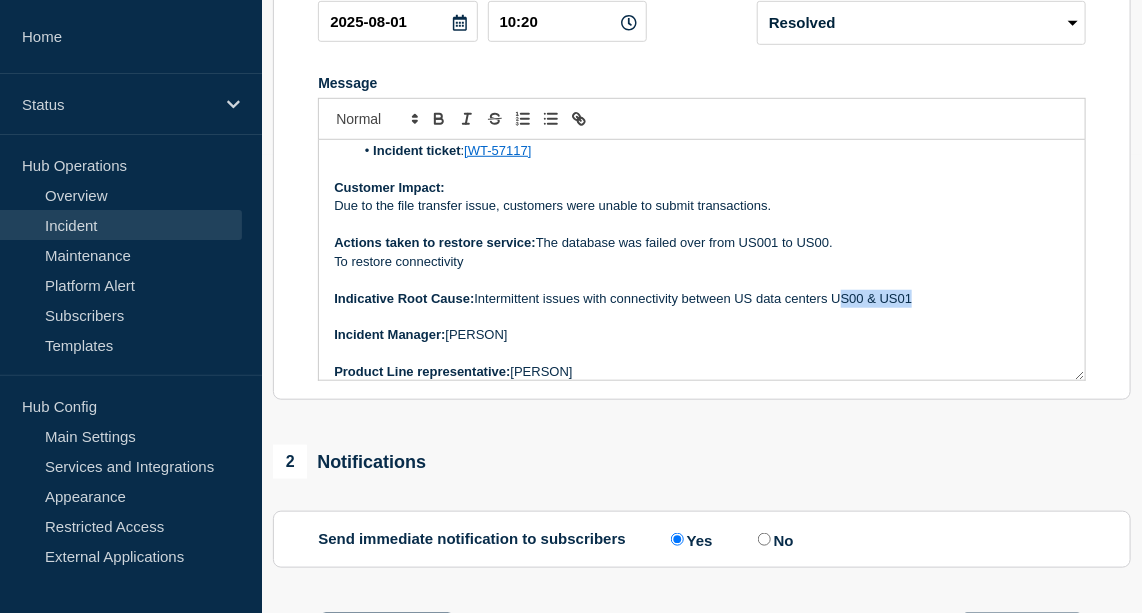 drag, startPoint x: 927, startPoint y: 324, endPoint x: 846, endPoint y: 327, distance: 81.055534 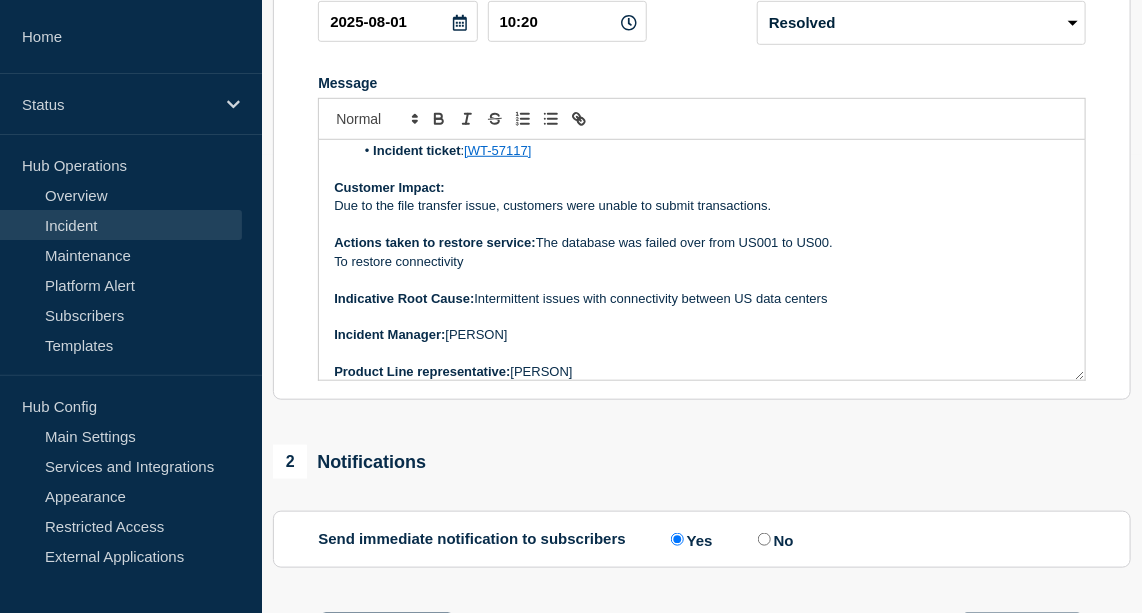 click on "Indicative Root Cause:  Intermittent issues with connectivity between US data centers" at bounding box center (702, 299) 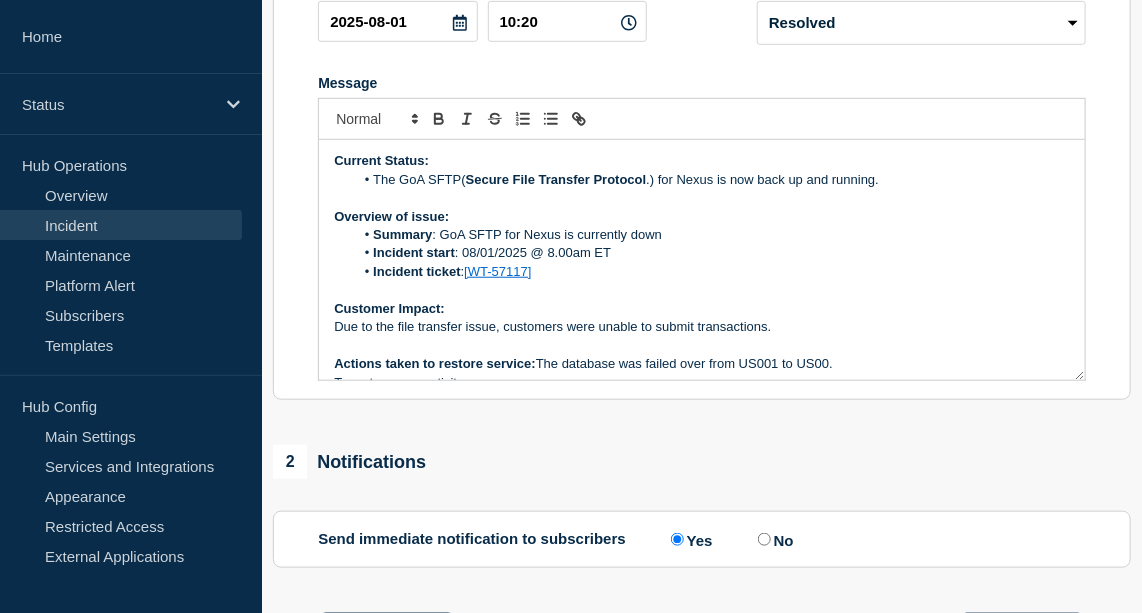 scroll, scrollTop: 134, scrollLeft: 0, axis: vertical 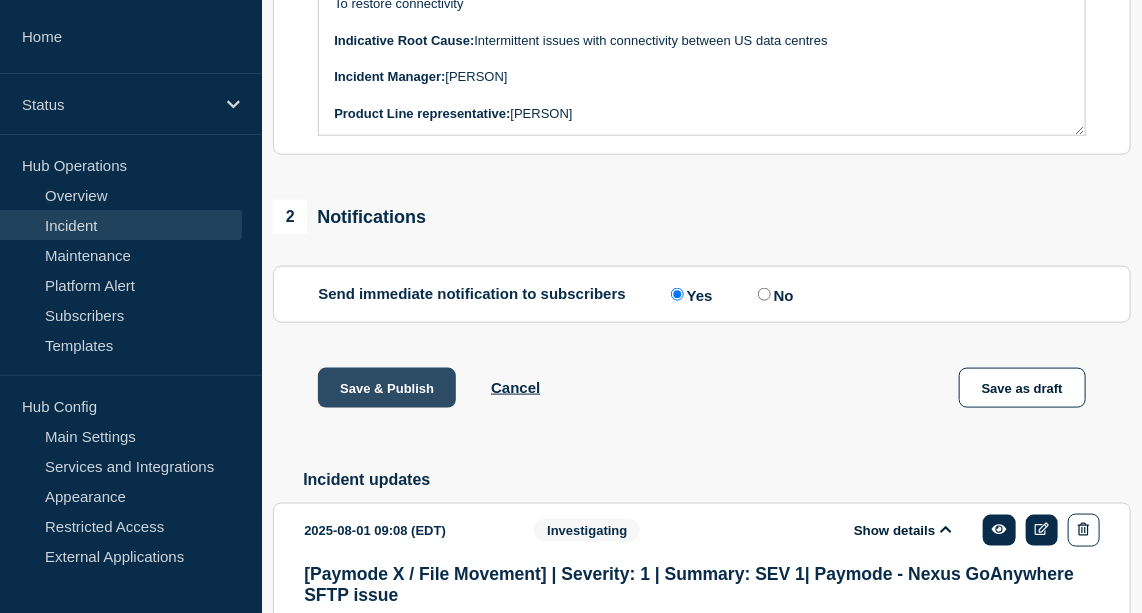 click on "Save & Publish" at bounding box center [387, 388] 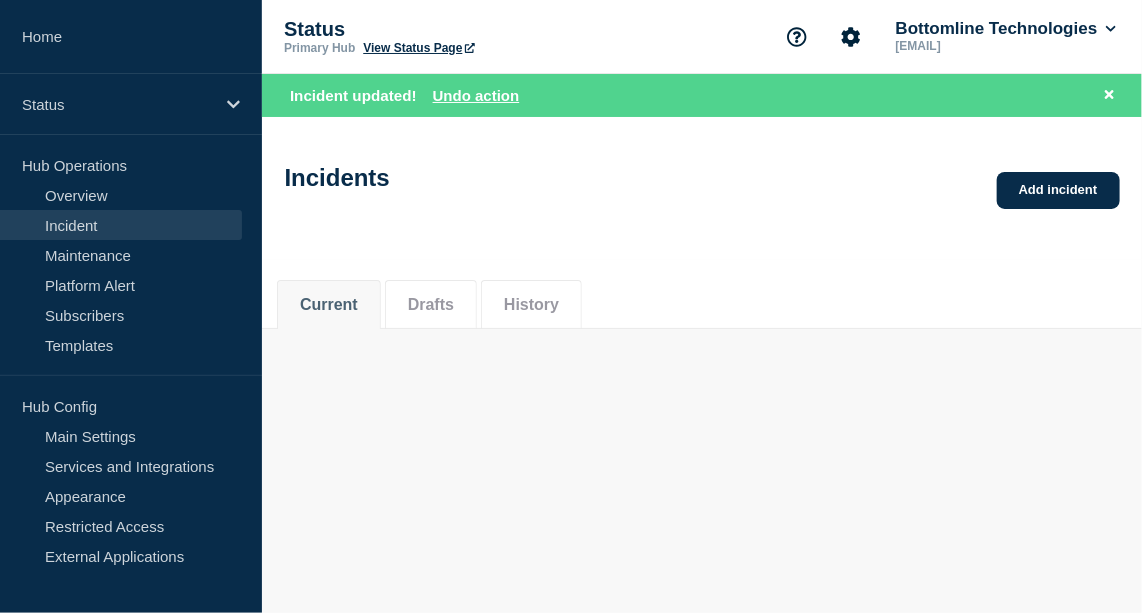 scroll, scrollTop: 0, scrollLeft: 0, axis: both 